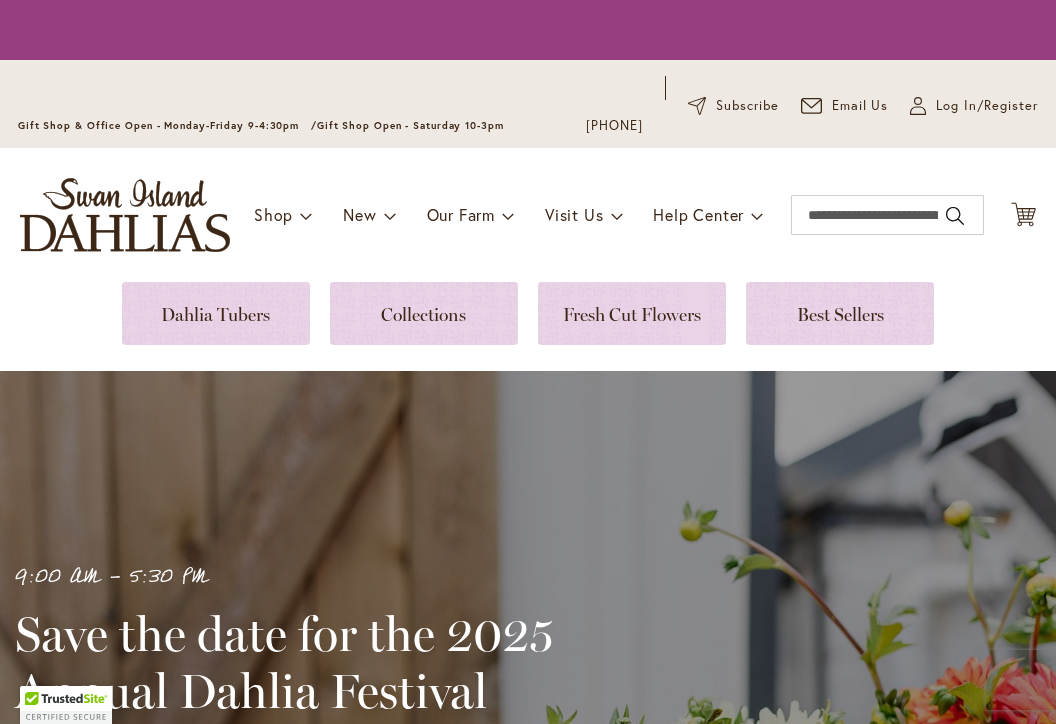 scroll, scrollTop: 0, scrollLeft: 0, axis: both 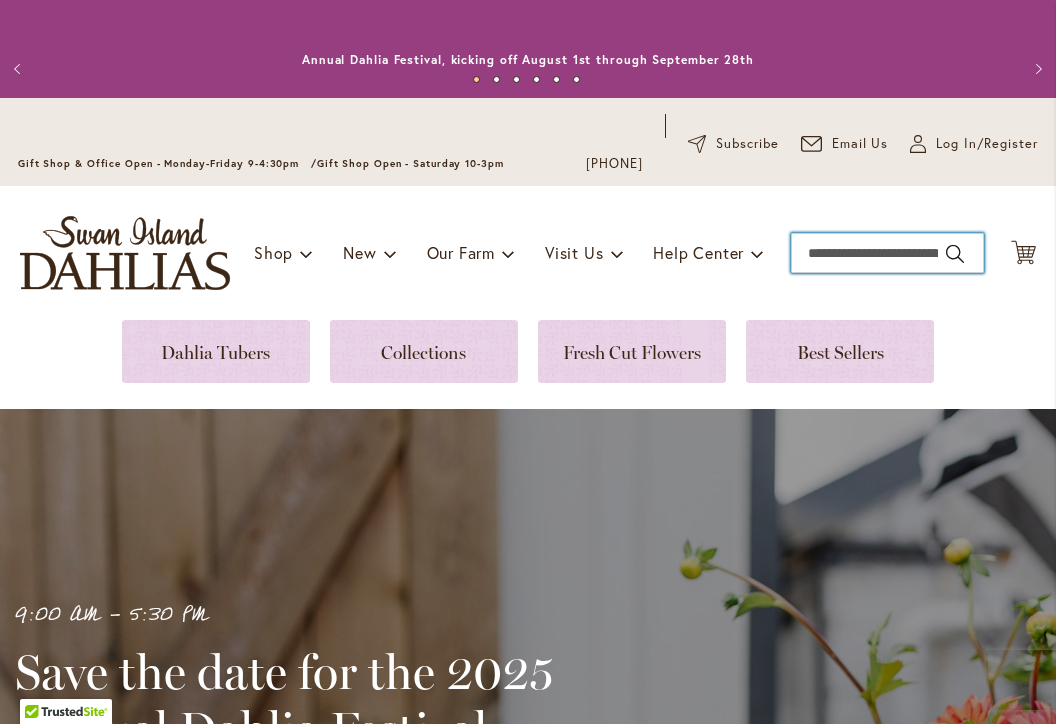 click on "Search" at bounding box center [887, 253] 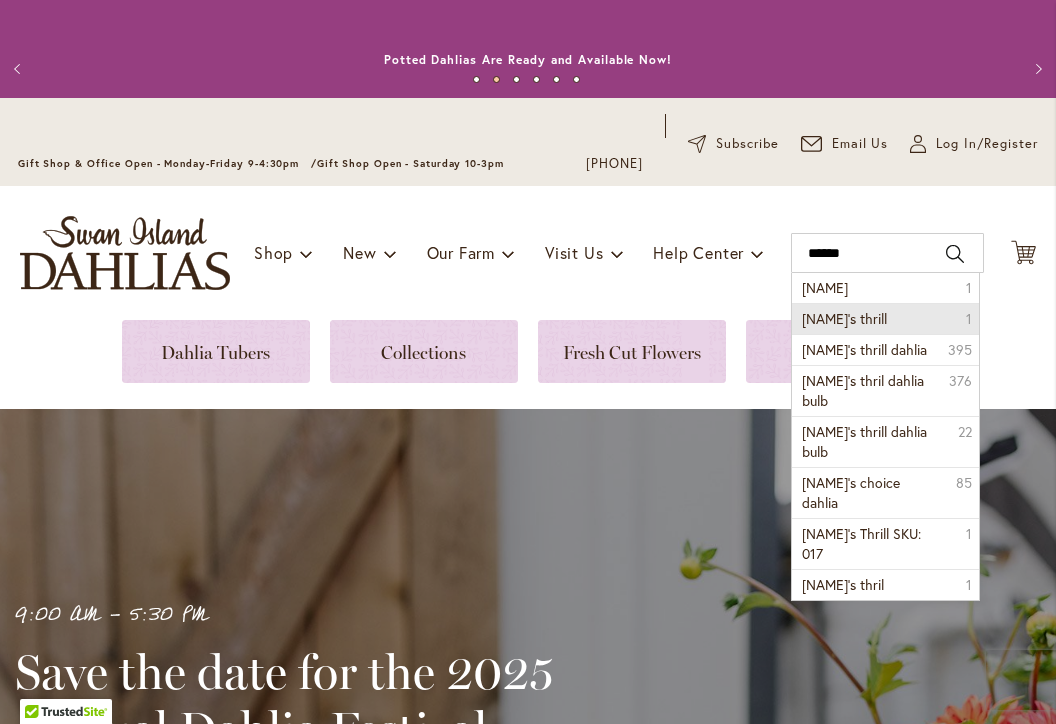 click on "otto's thrill" at bounding box center (844, 318) 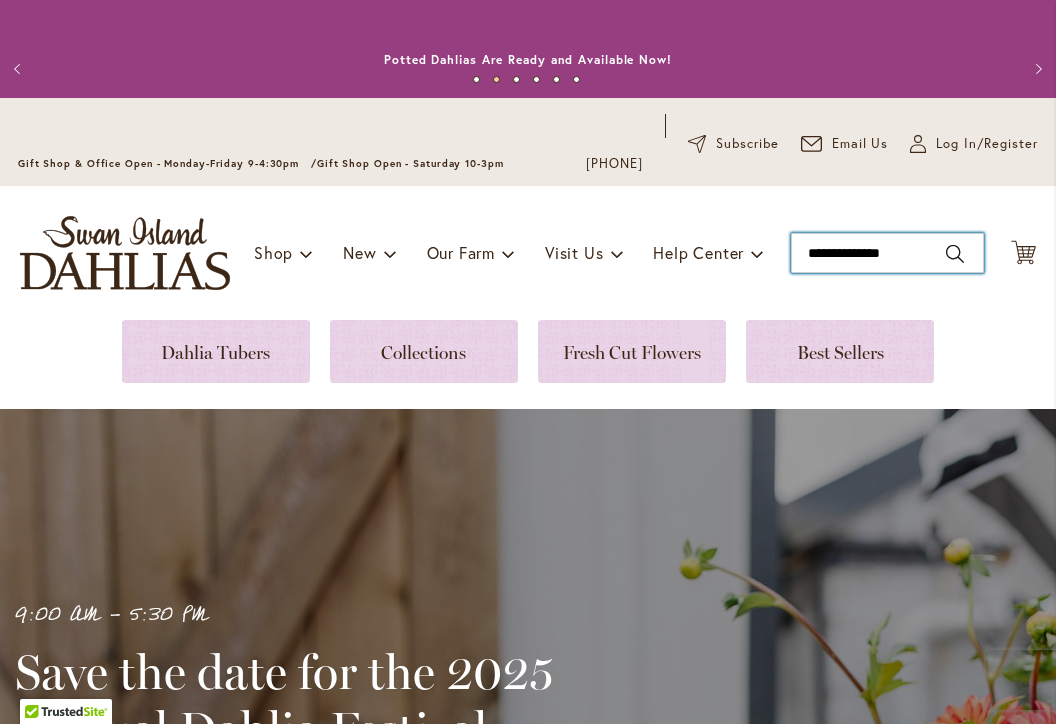 type on "**********" 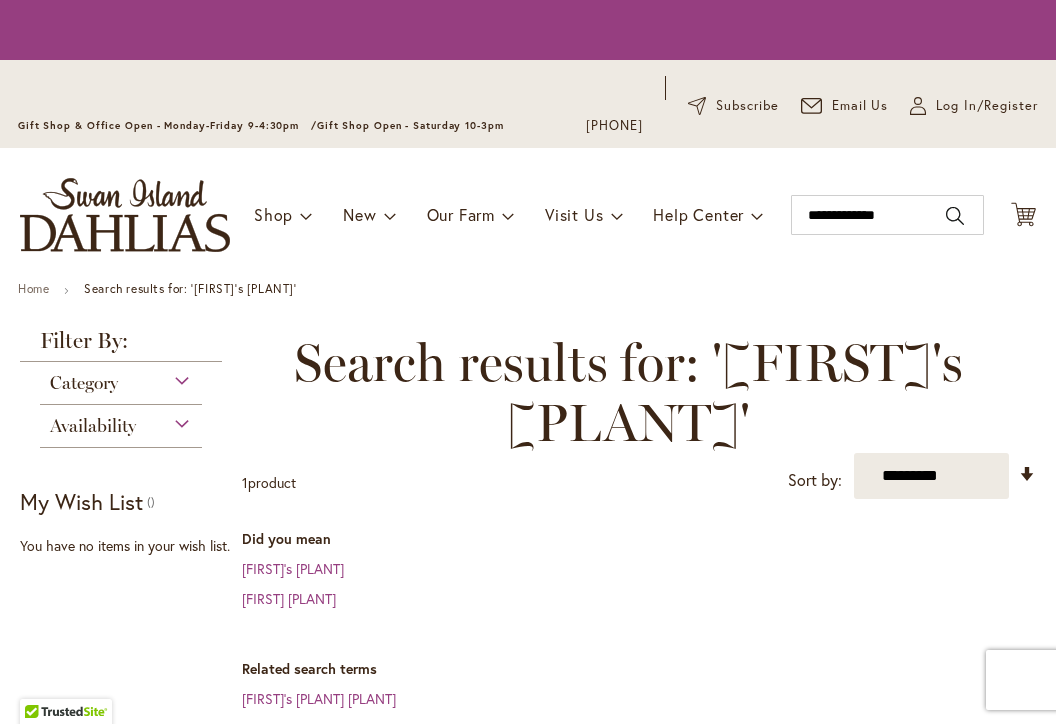 scroll, scrollTop: 0, scrollLeft: 0, axis: both 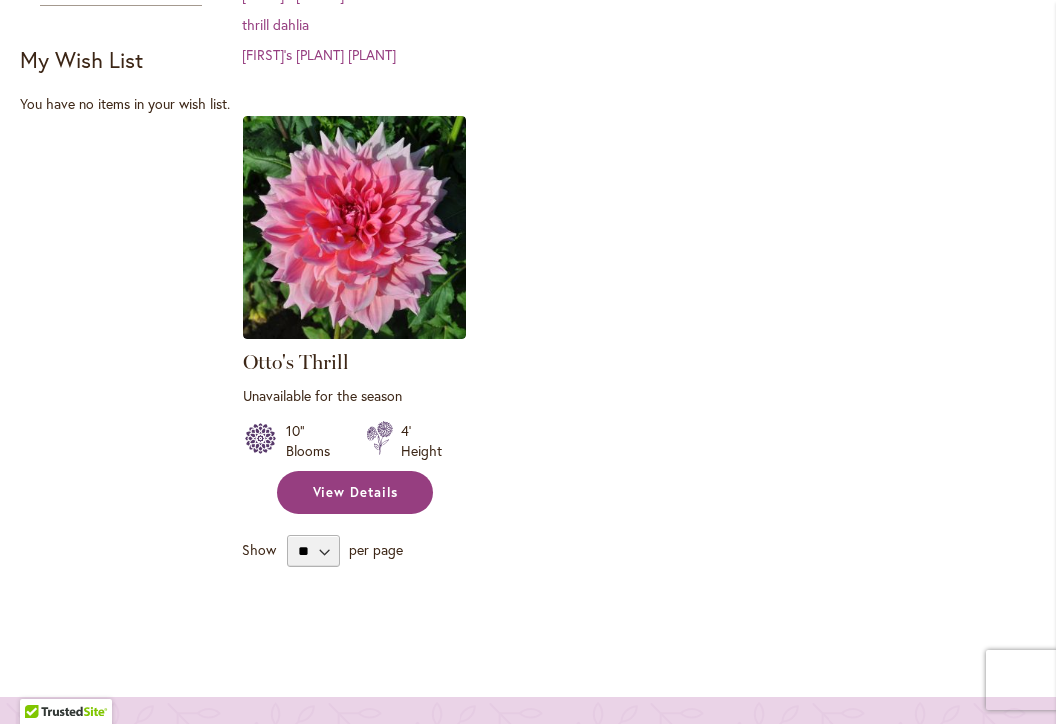 click on "View Details" at bounding box center [356, 492] 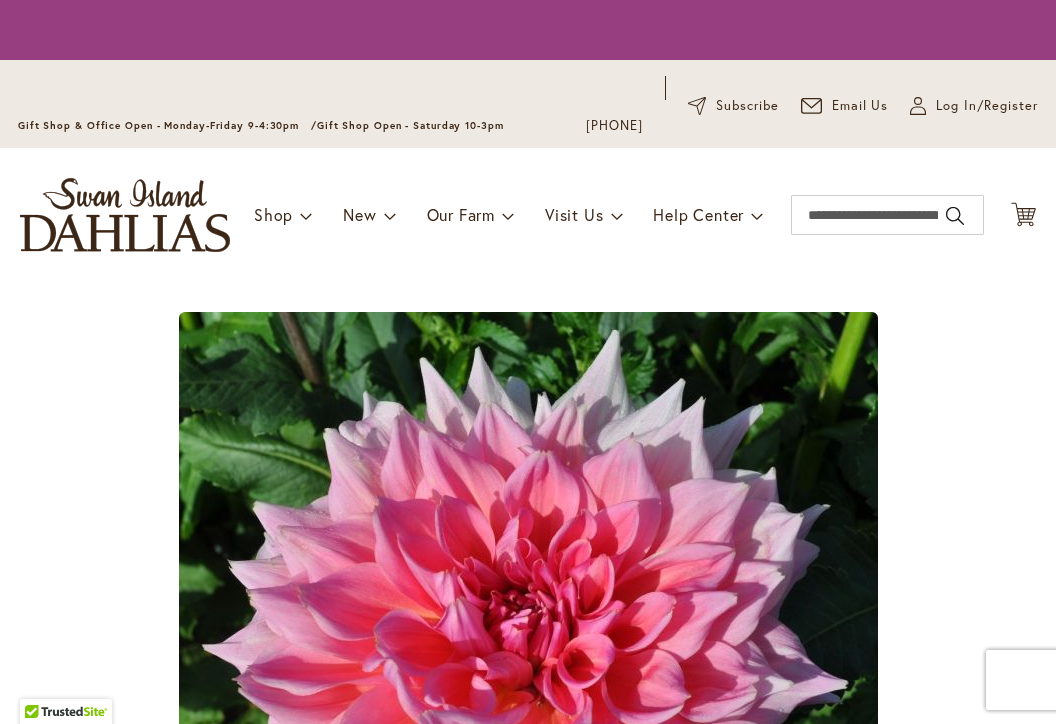 scroll, scrollTop: 0, scrollLeft: 0, axis: both 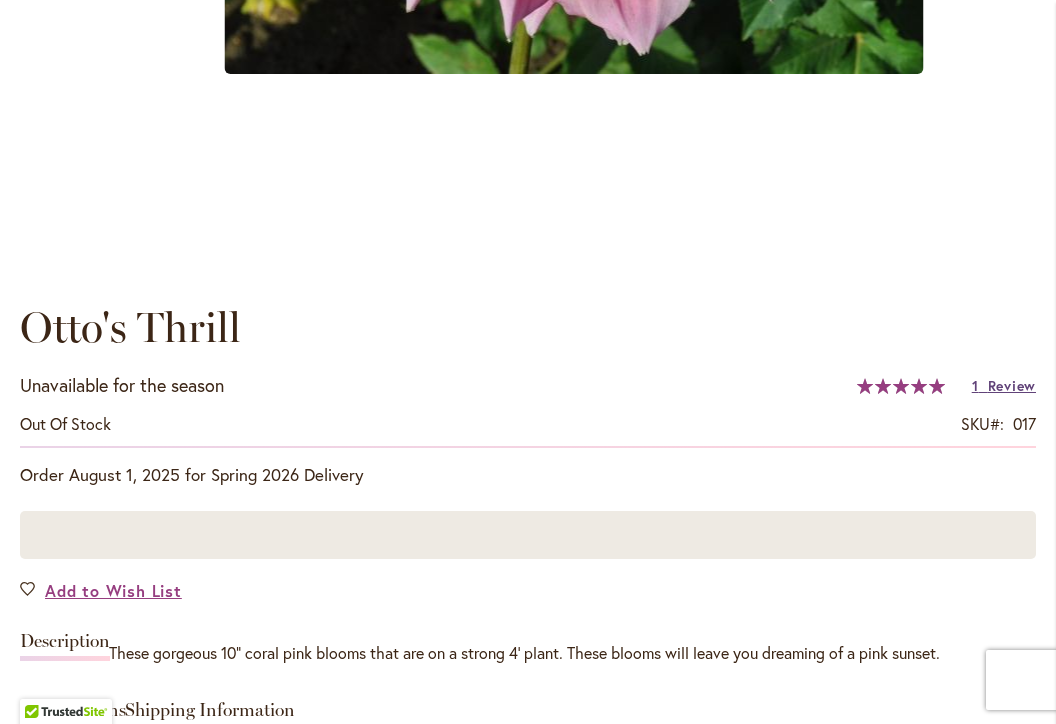 click on "Review" at bounding box center [1012, 386] 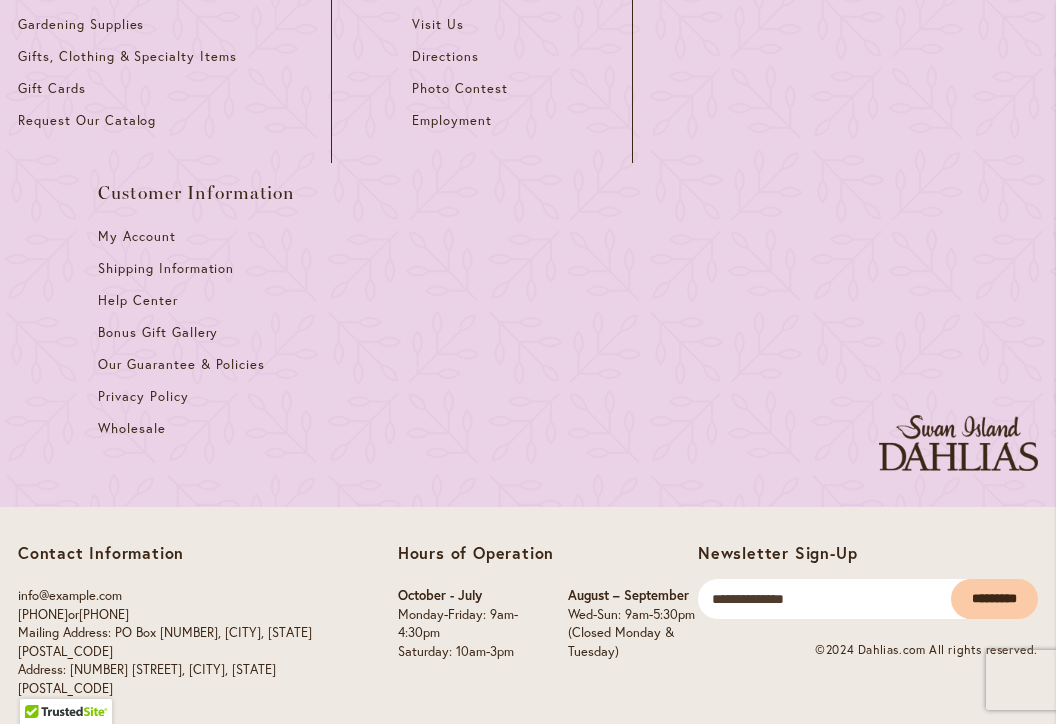 scroll, scrollTop: 3809, scrollLeft: 0, axis: vertical 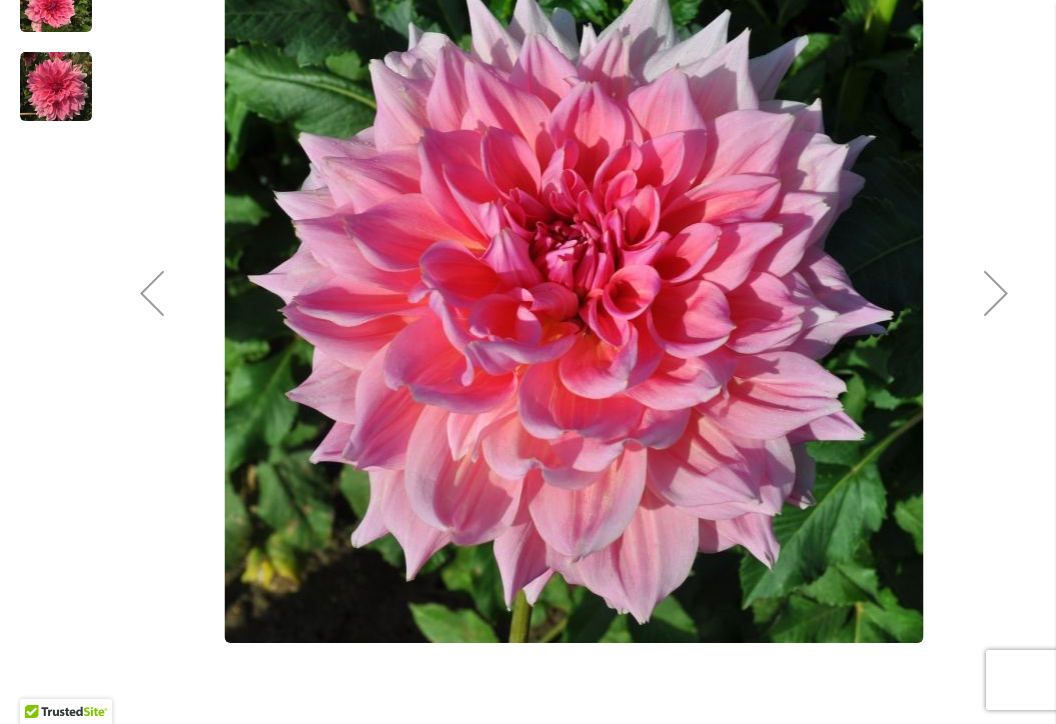 click at bounding box center (996, 293) 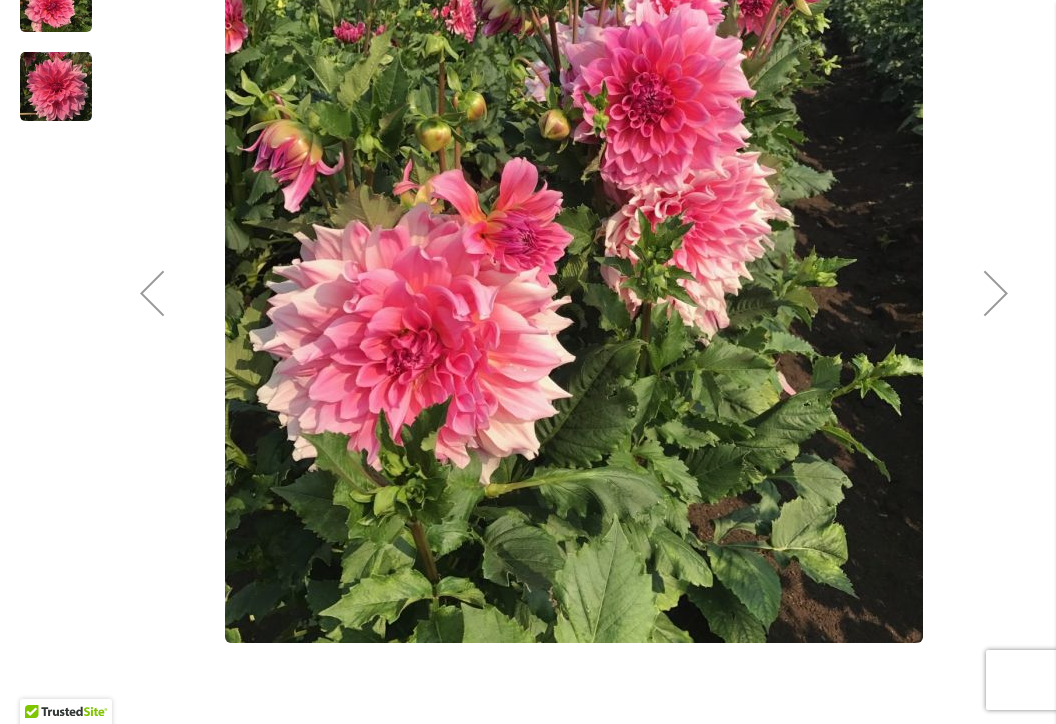 click at bounding box center (996, 293) 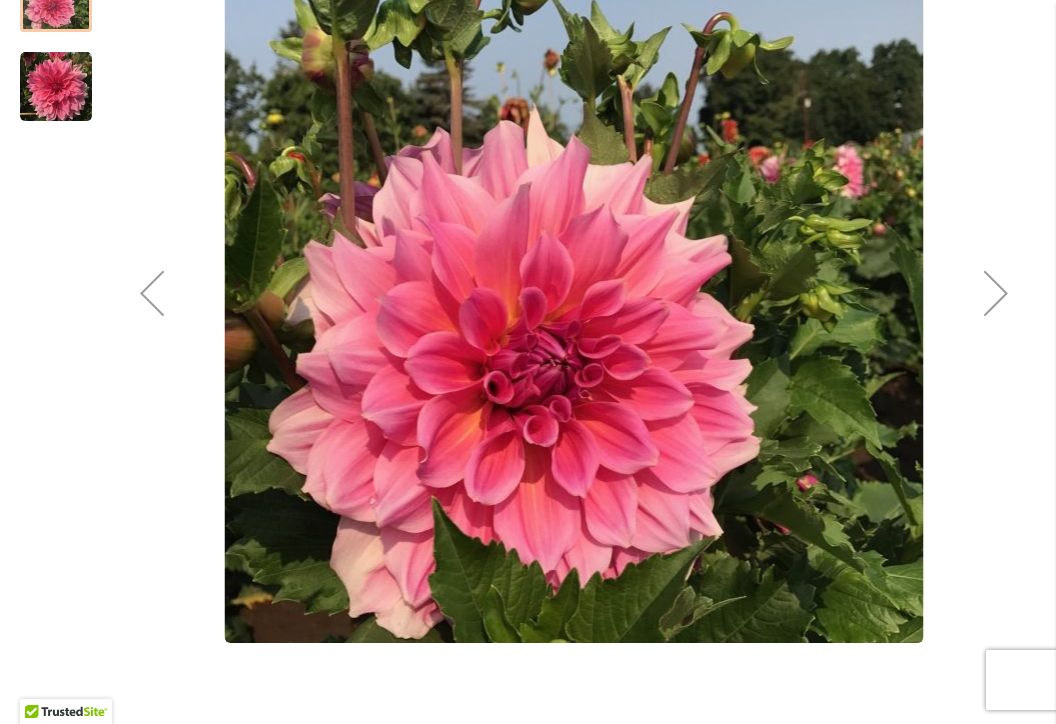 click at bounding box center (996, 293) 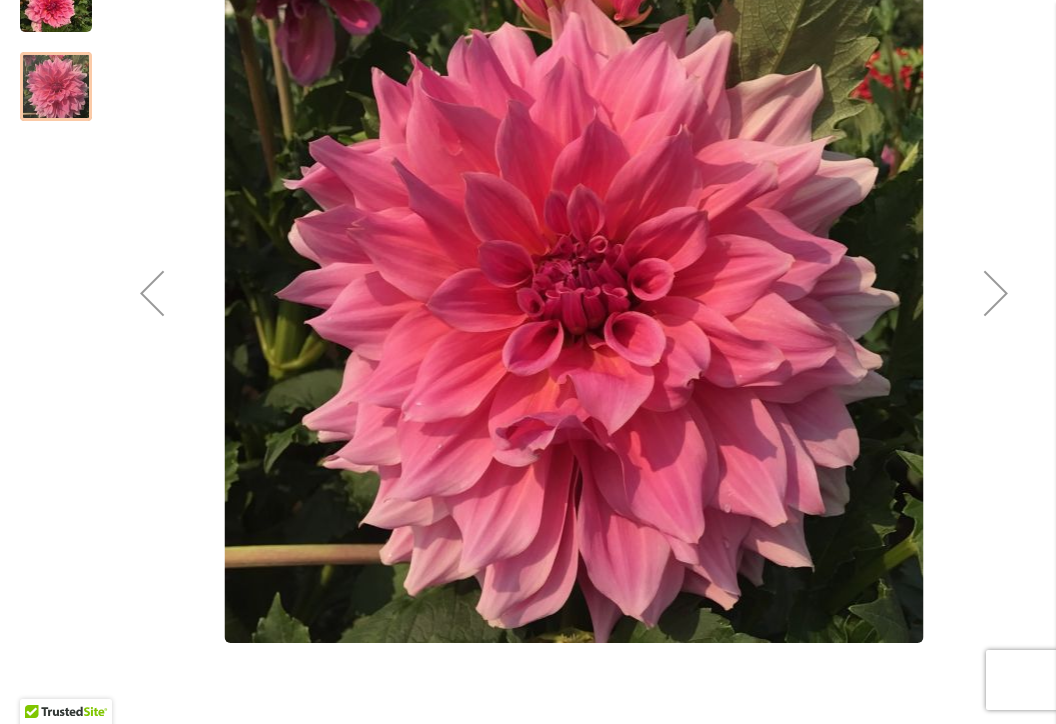 click at bounding box center [996, 293] 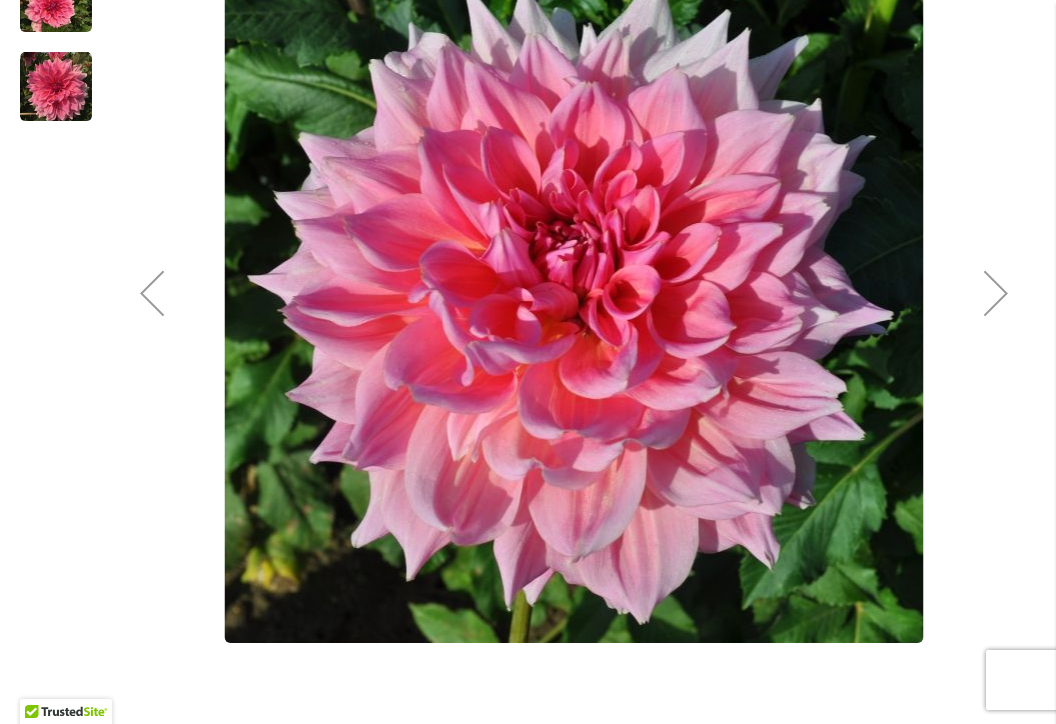click at bounding box center (996, 293) 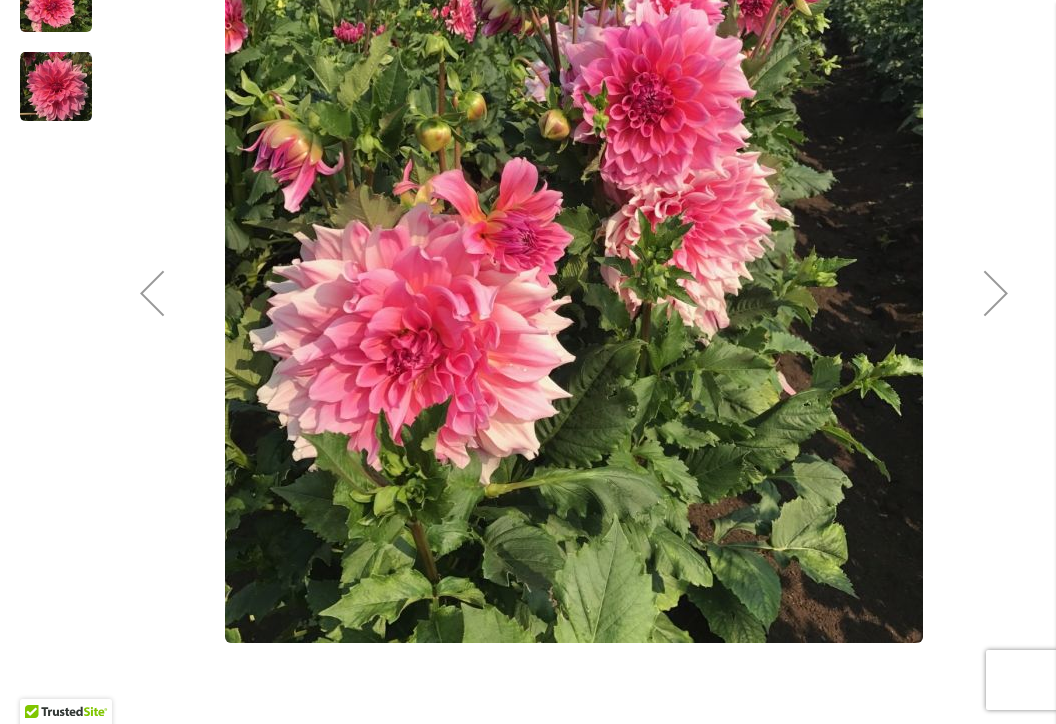 click at bounding box center [996, 293] 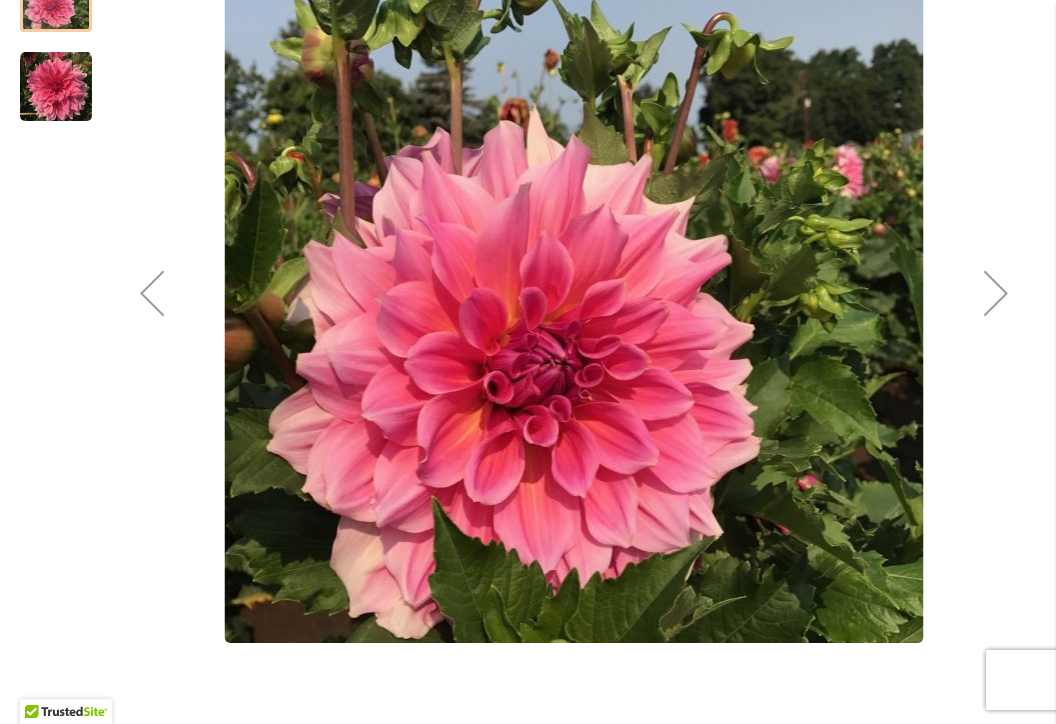 click at bounding box center (996, 293) 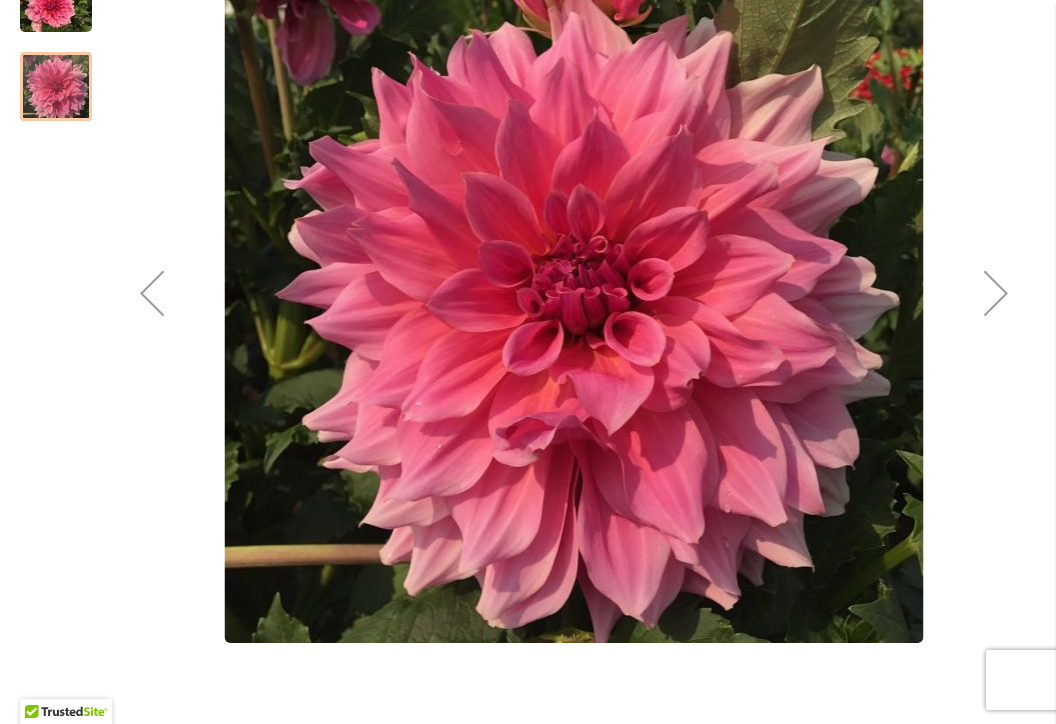 click at bounding box center (996, 293) 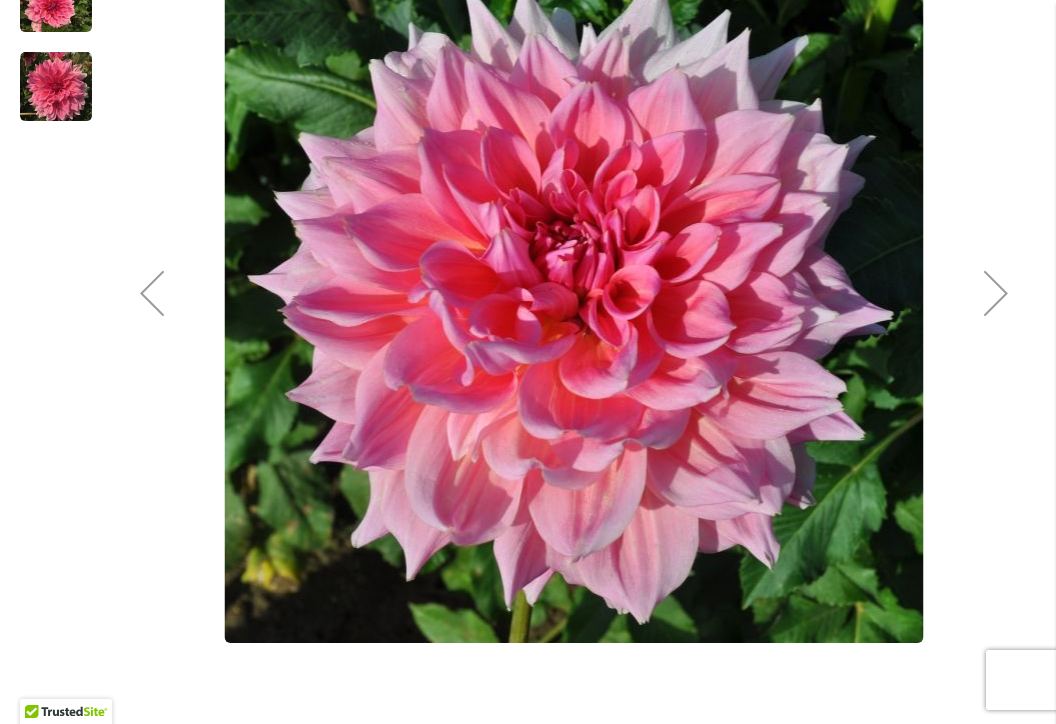 click at bounding box center [996, 293] 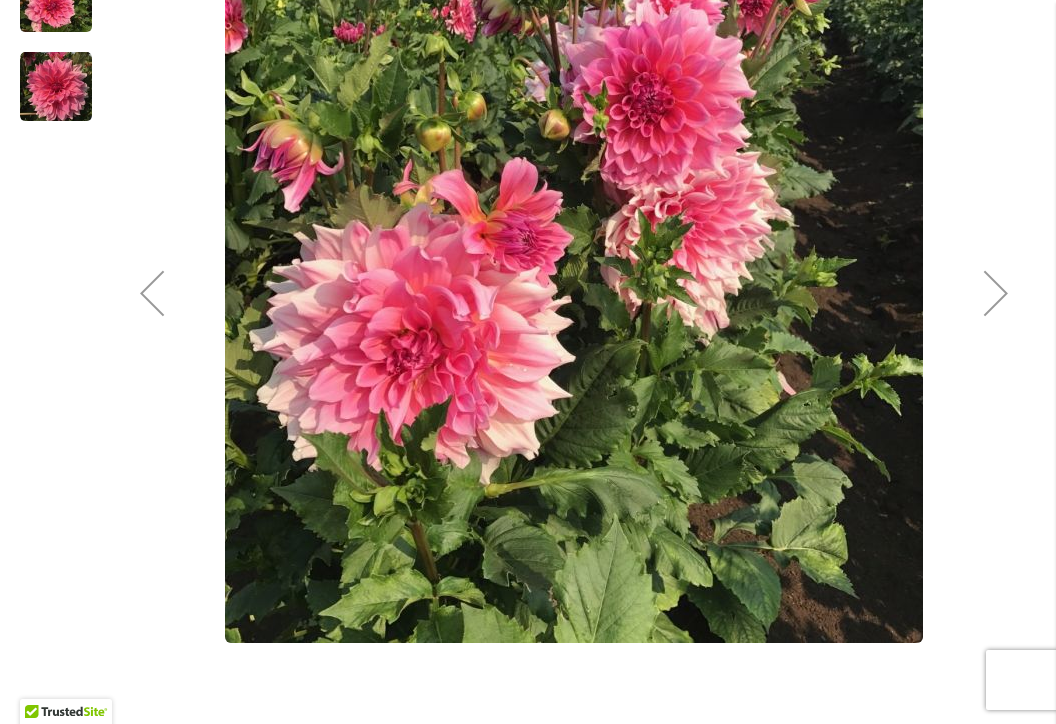 click at bounding box center (996, 293) 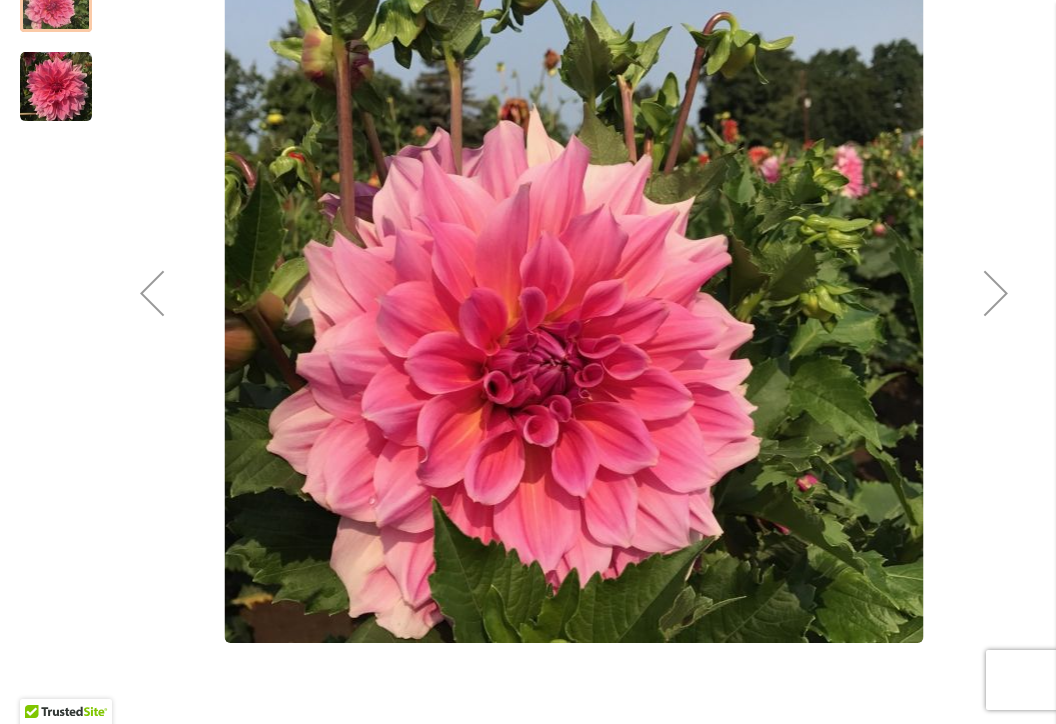 click at bounding box center [996, 293] 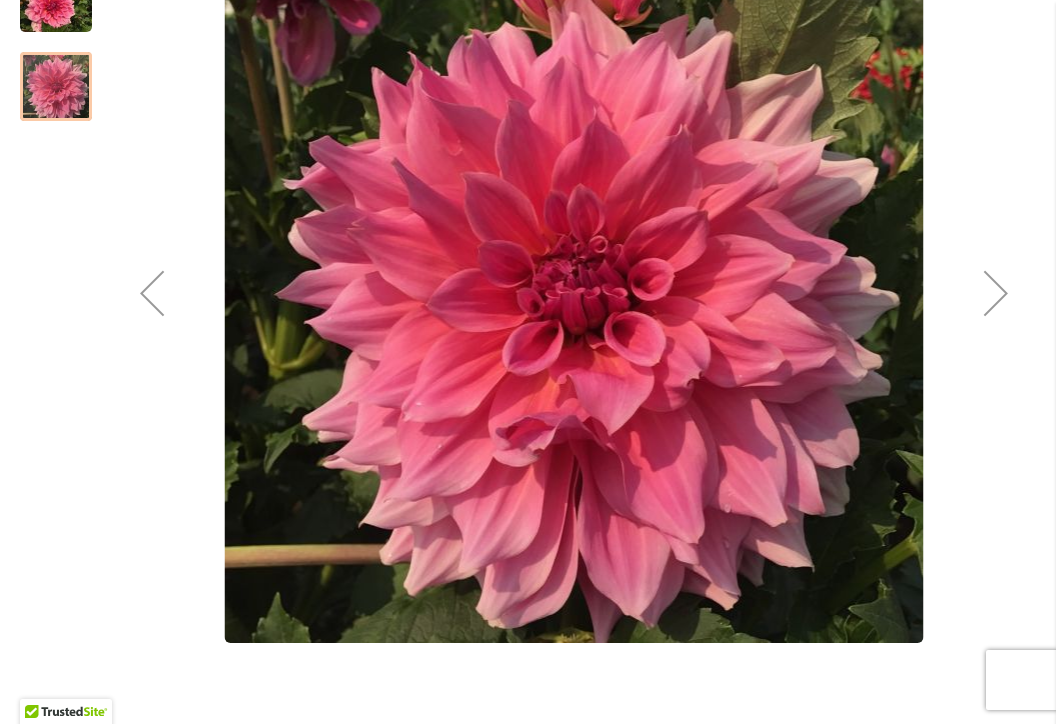 click at bounding box center (996, 293) 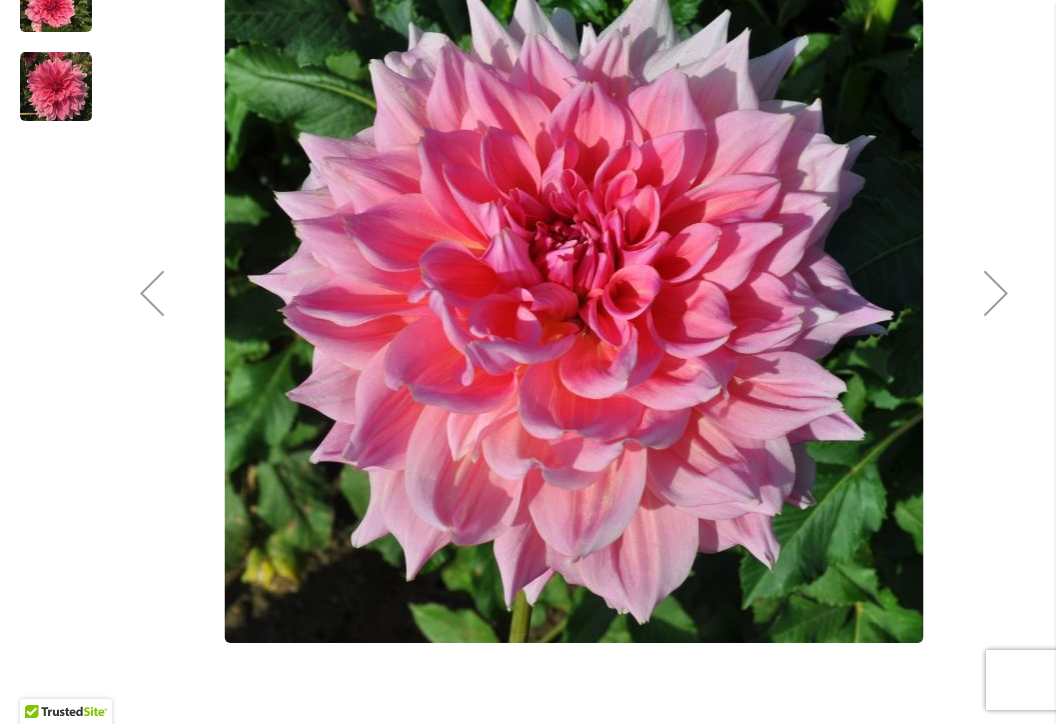 click at bounding box center (996, 293) 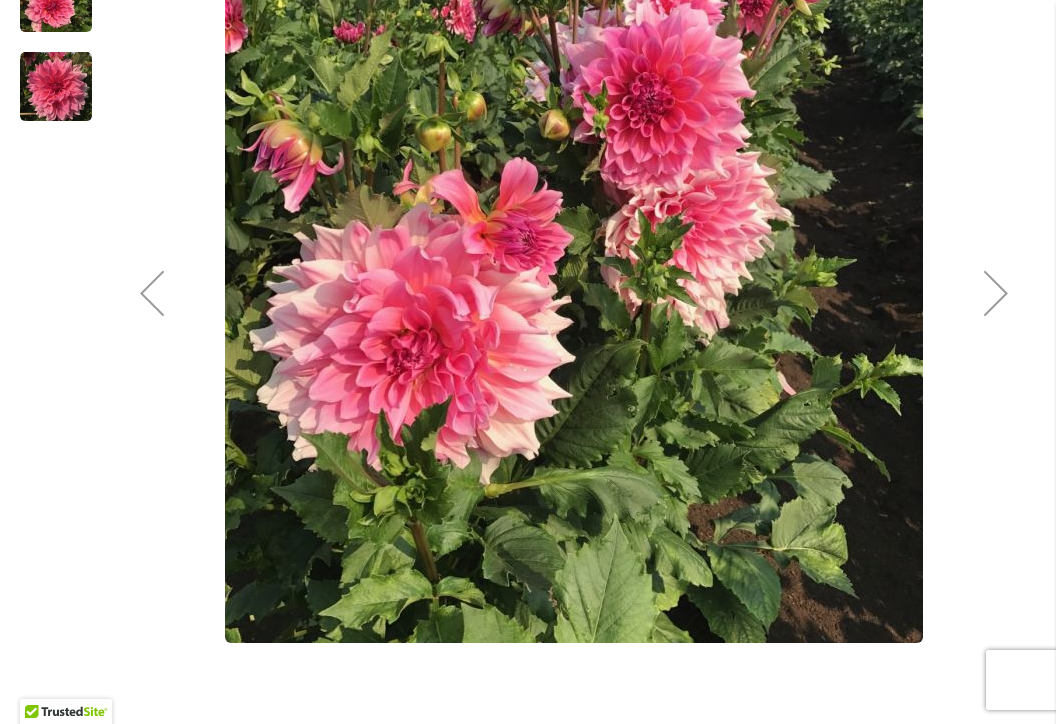 click at bounding box center [996, 293] 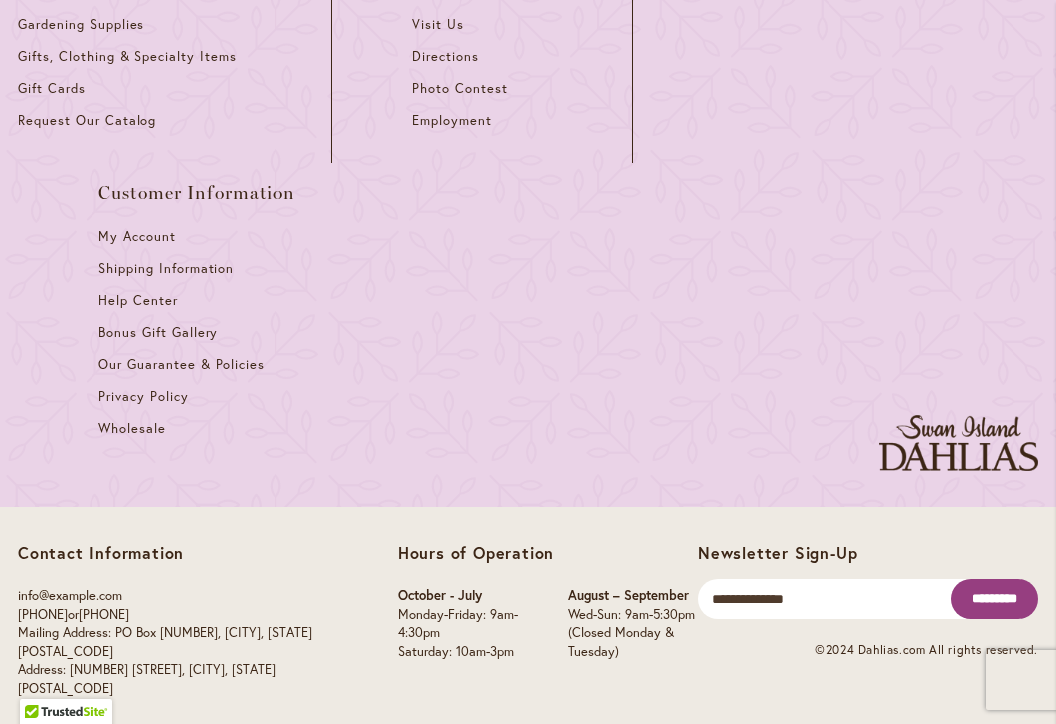 scroll, scrollTop: 3809, scrollLeft: 0, axis: vertical 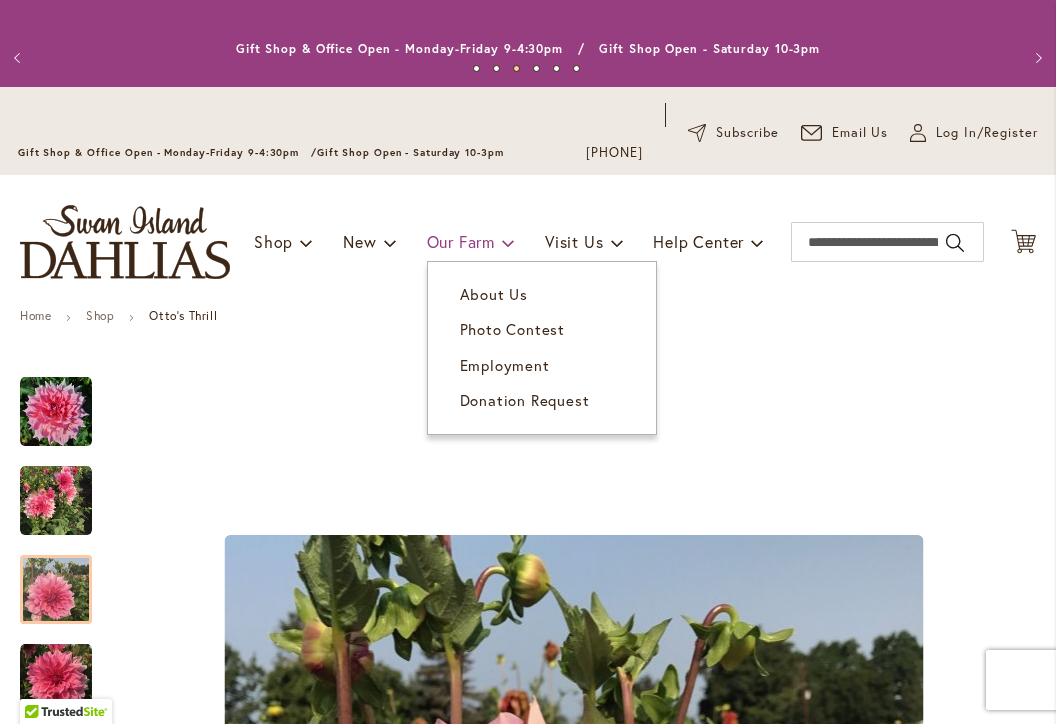 click on "Our Farm" at bounding box center [461, 241] 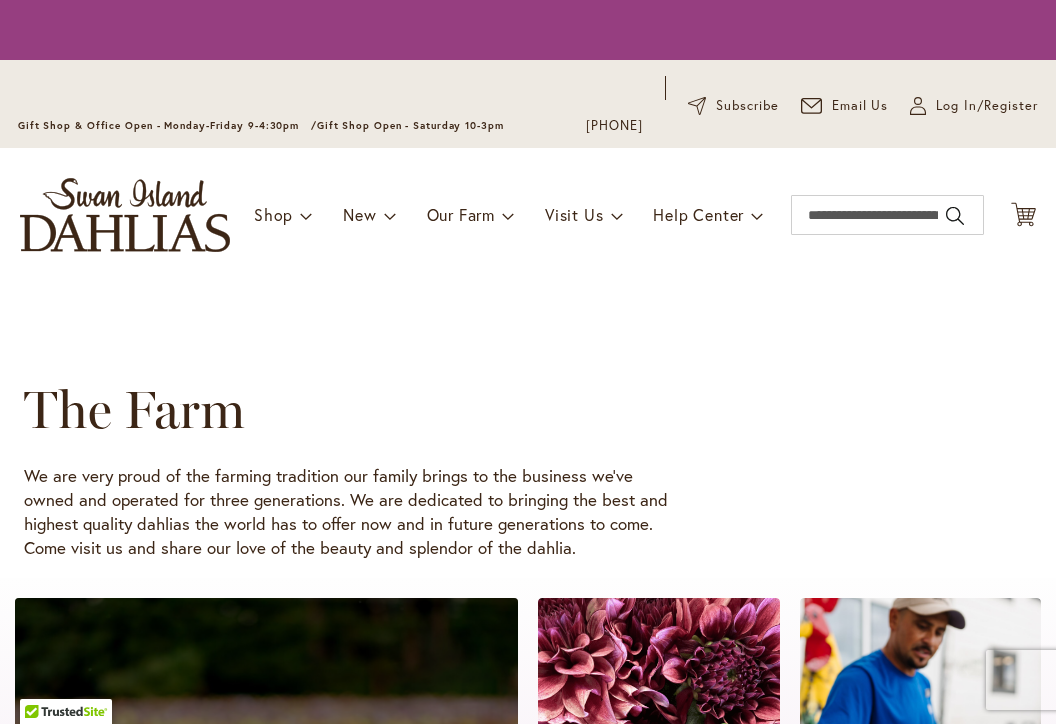 scroll, scrollTop: 0, scrollLeft: 0, axis: both 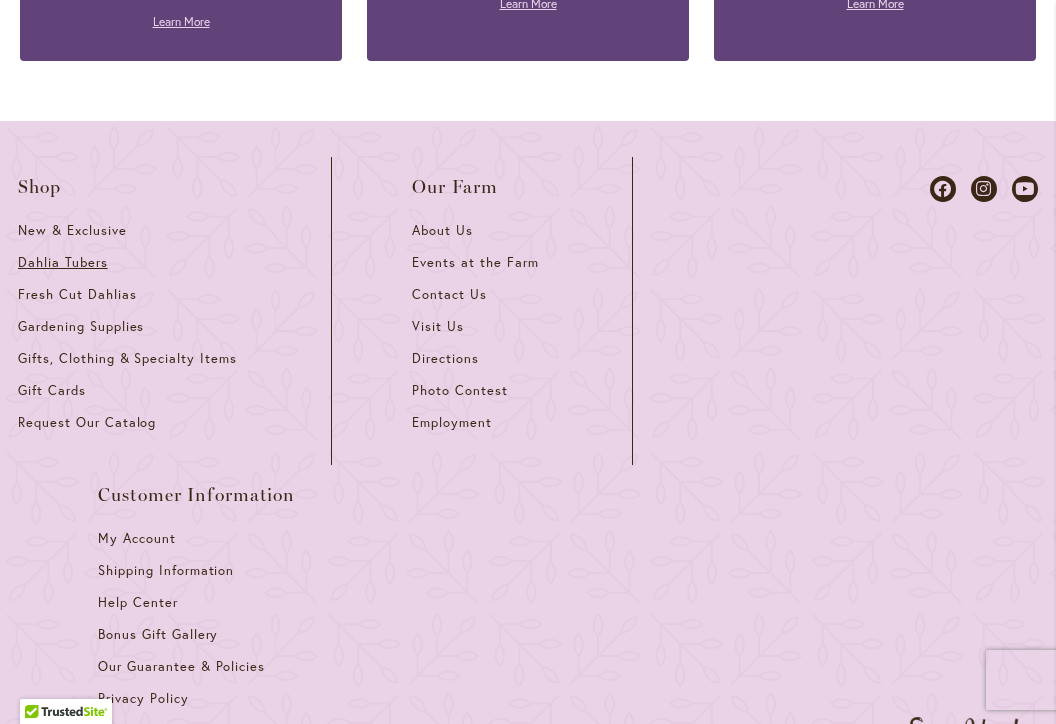click on "Dahlia Tubers" at bounding box center (63, 262) 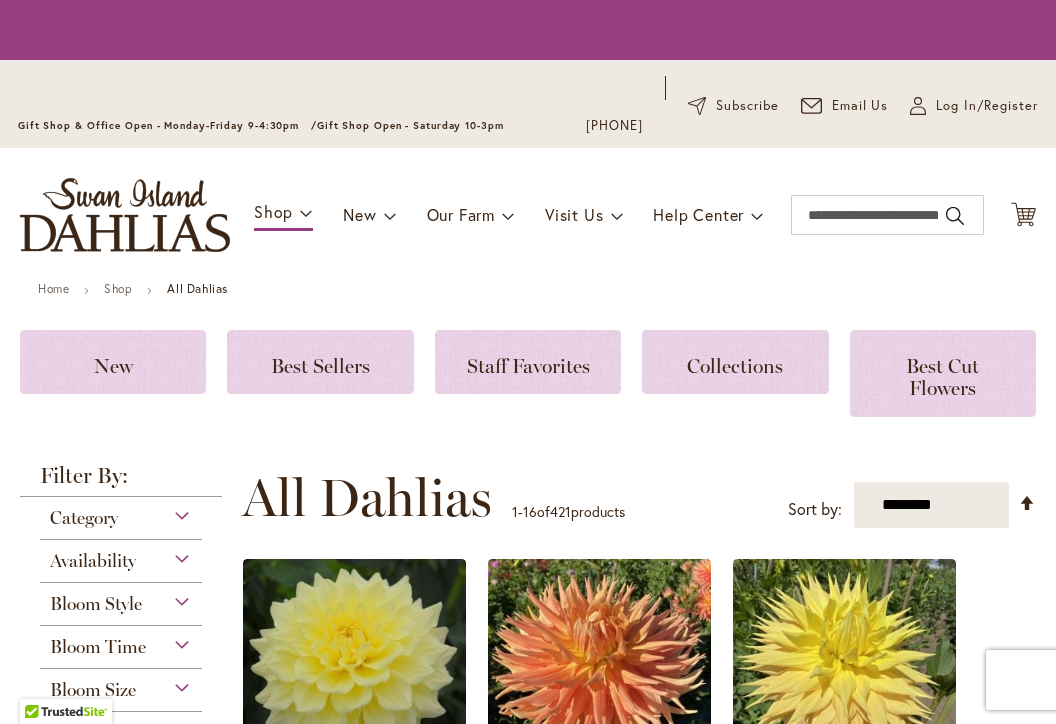 scroll, scrollTop: 0, scrollLeft: 0, axis: both 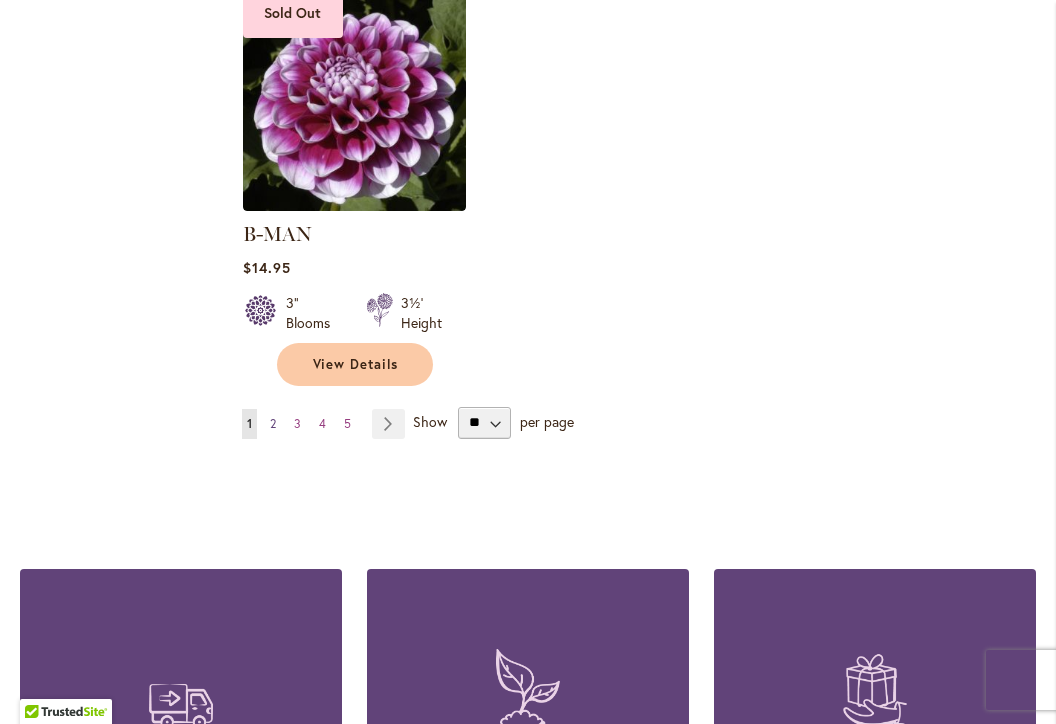 click on "2" at bounding box center [273, 423] 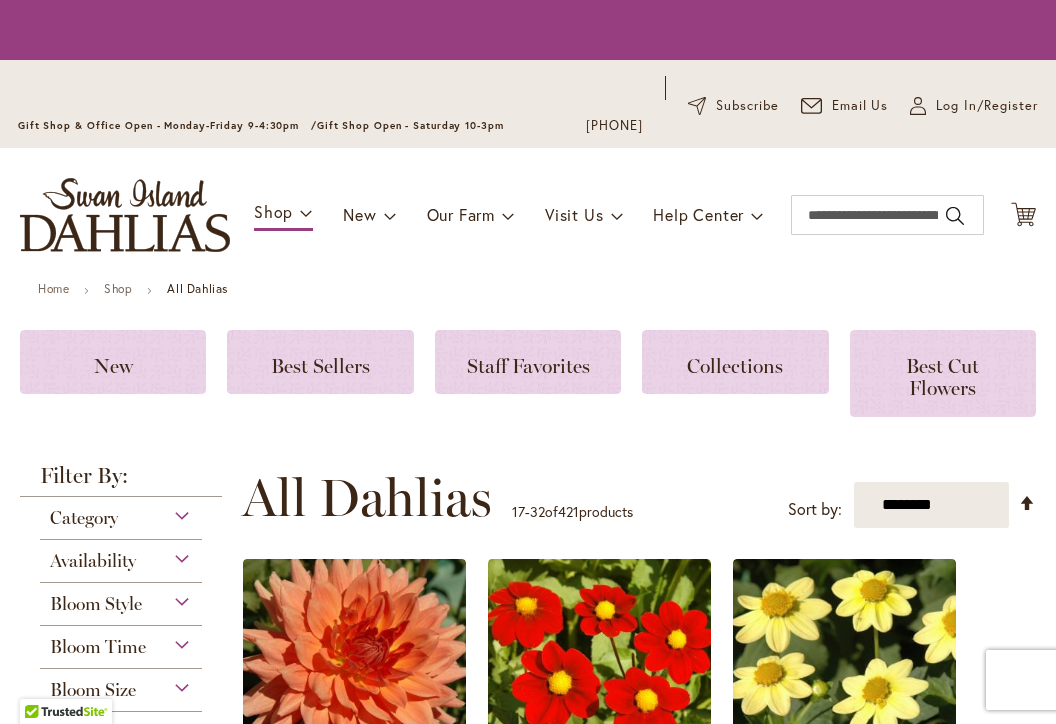 scroll, scrollTop: 0, scrollLeft: 0, axis: both 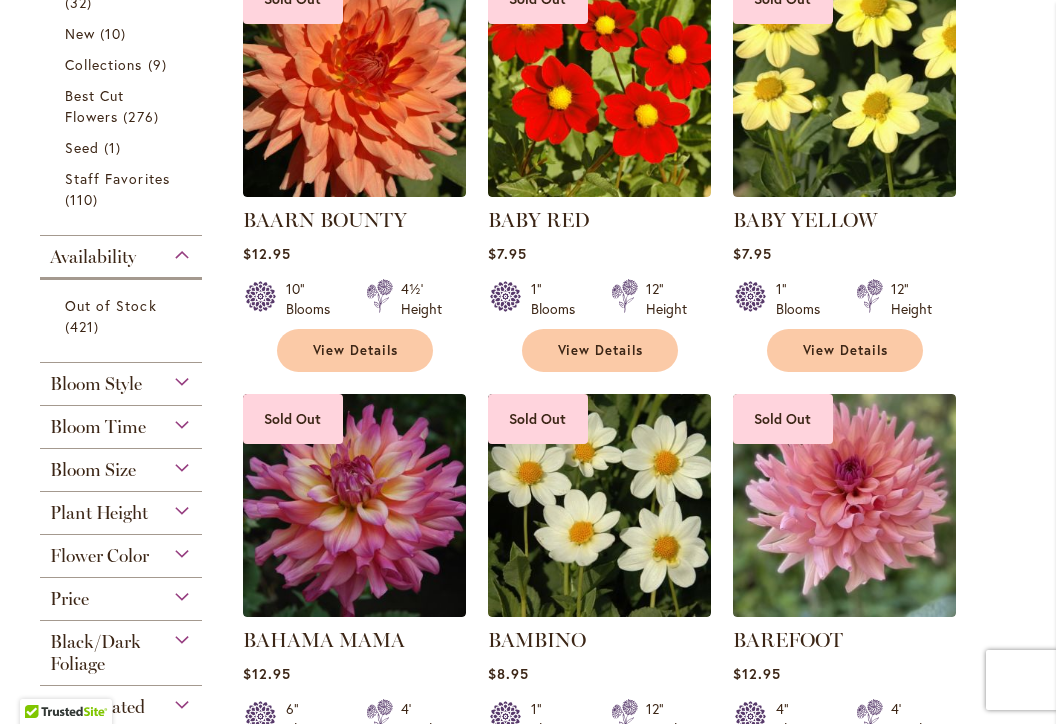 click on "Plant Height" at bounding box center (121, 508) 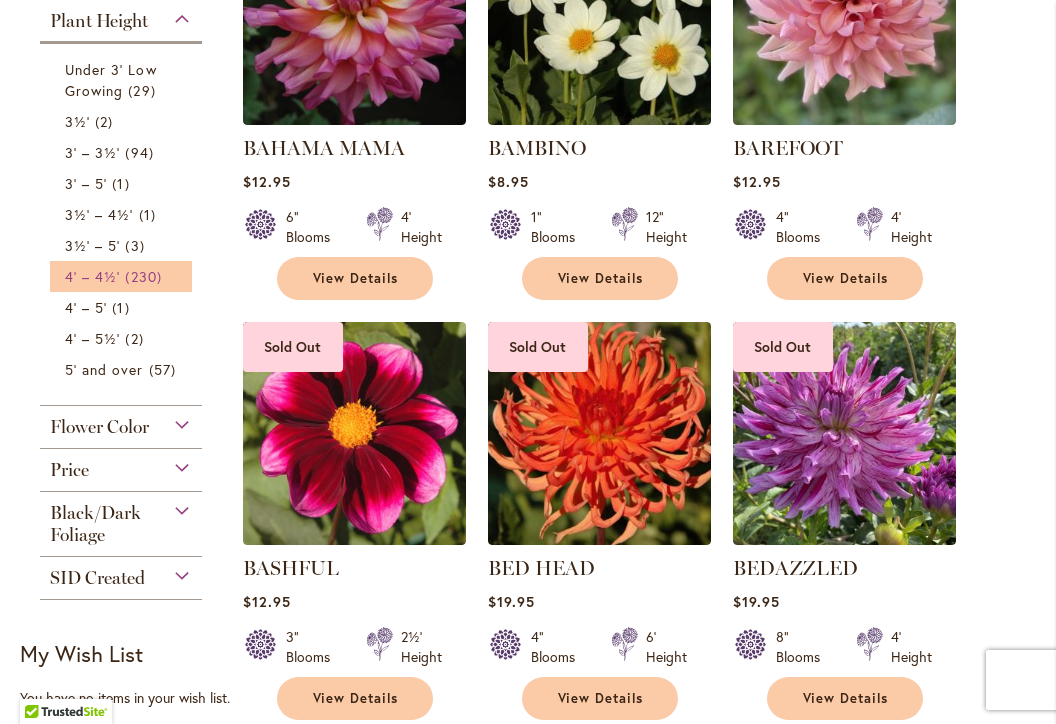 click on "230
items" at bounding box center (145, 276) 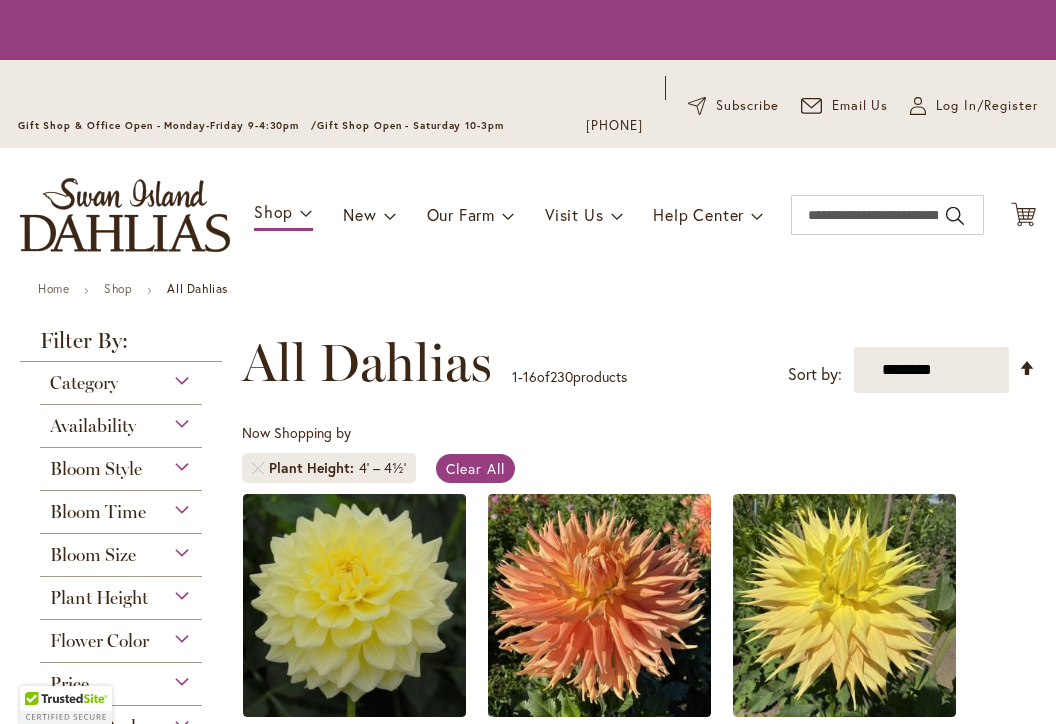 scroll, scrollTop: 0, scrollLeft: 0, axis: both 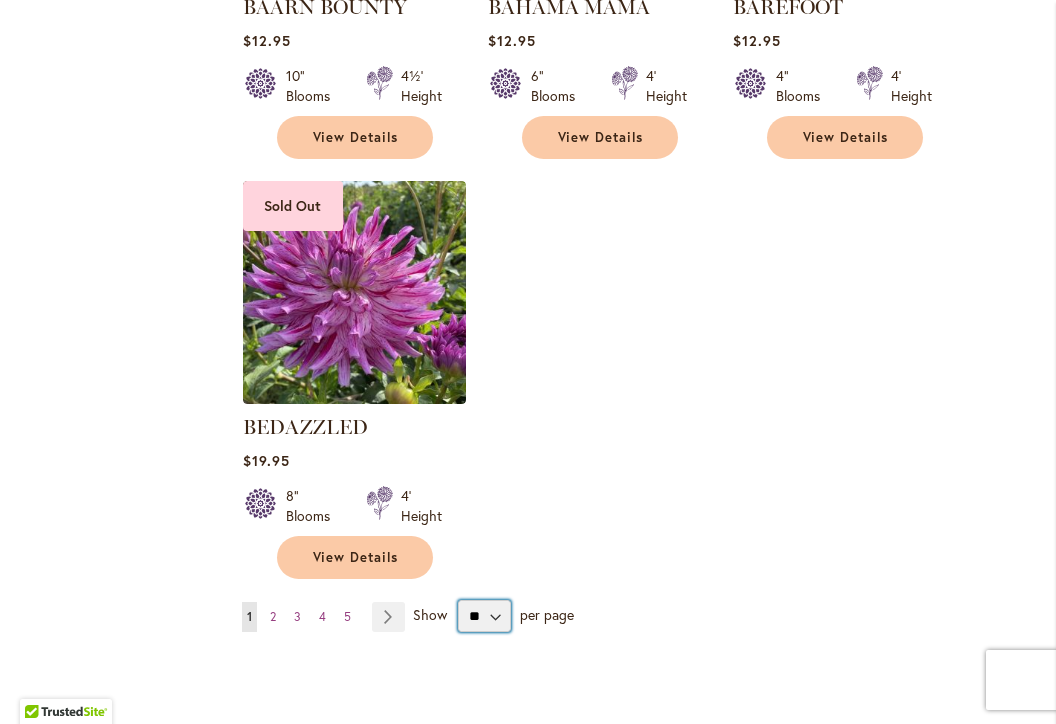 select on "**" 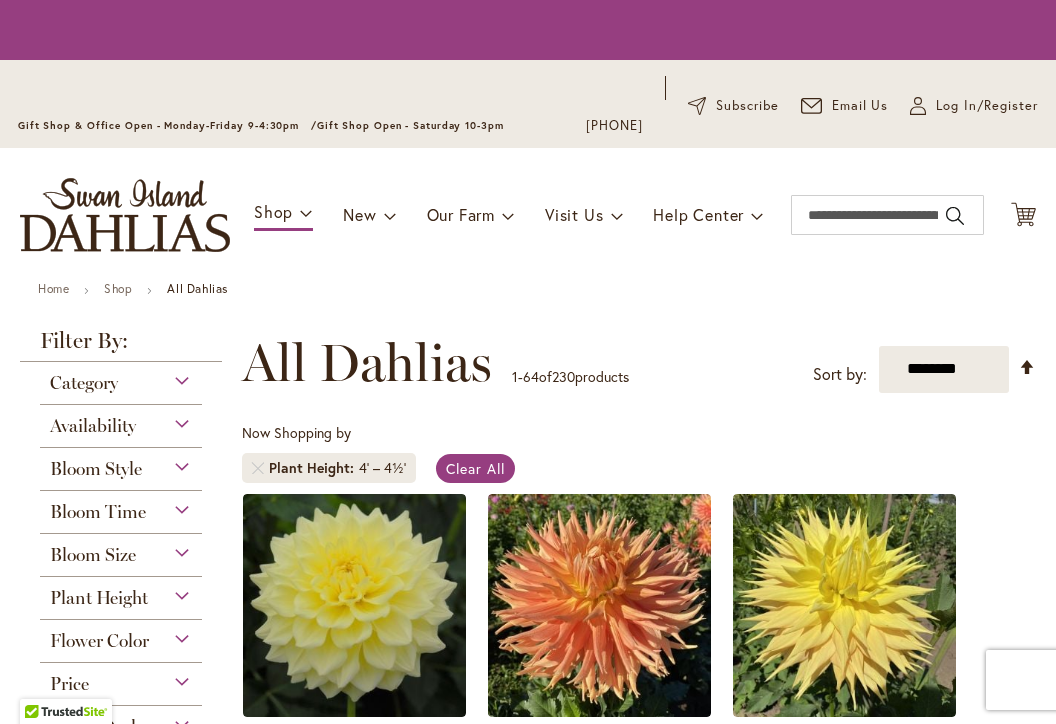 scroll, scrollTop: 0, scrollLeft: 0, axis: both 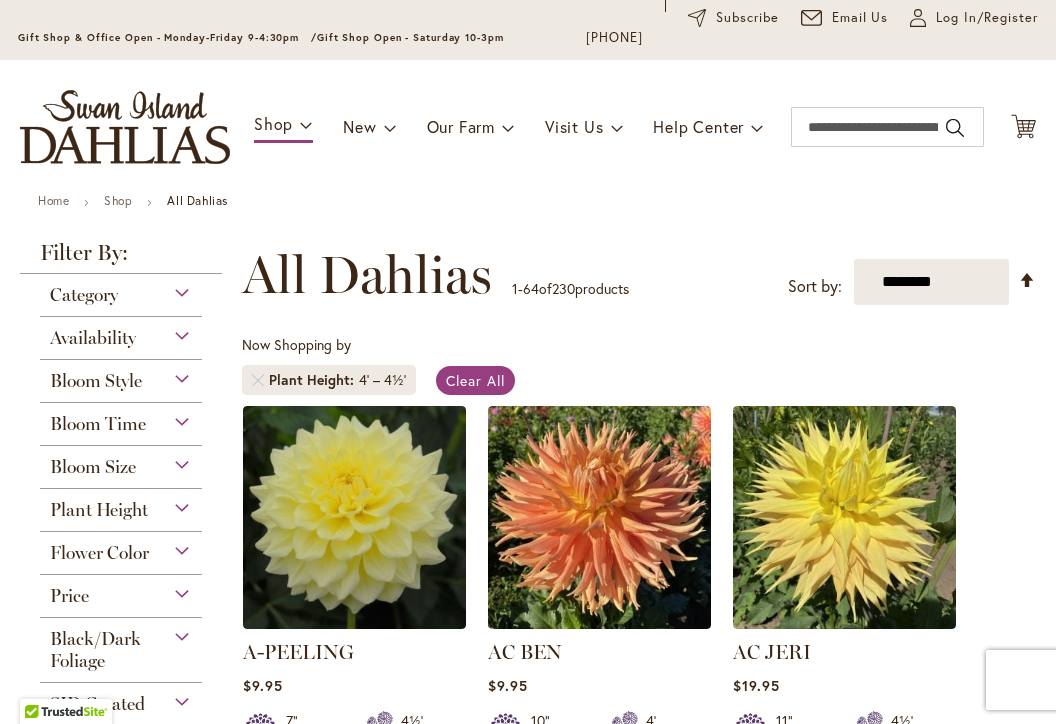 click on "Bloom Size" at bounding box center (121, 462) 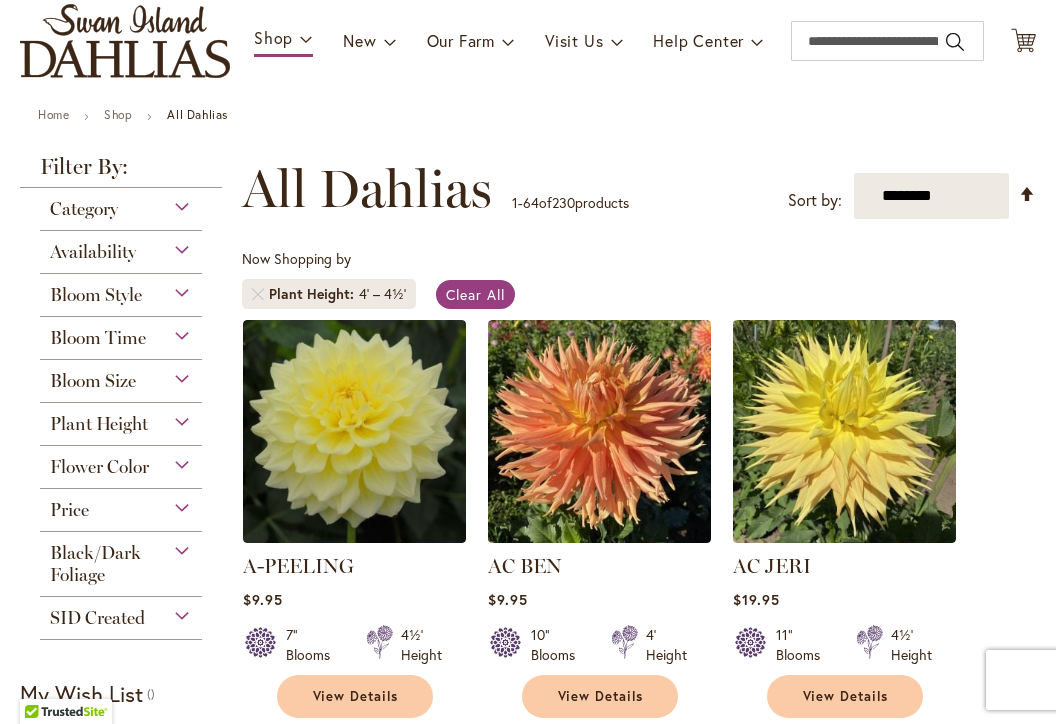 scroll, scrollTop: 175, scrollLeft: 0, axis: vertical 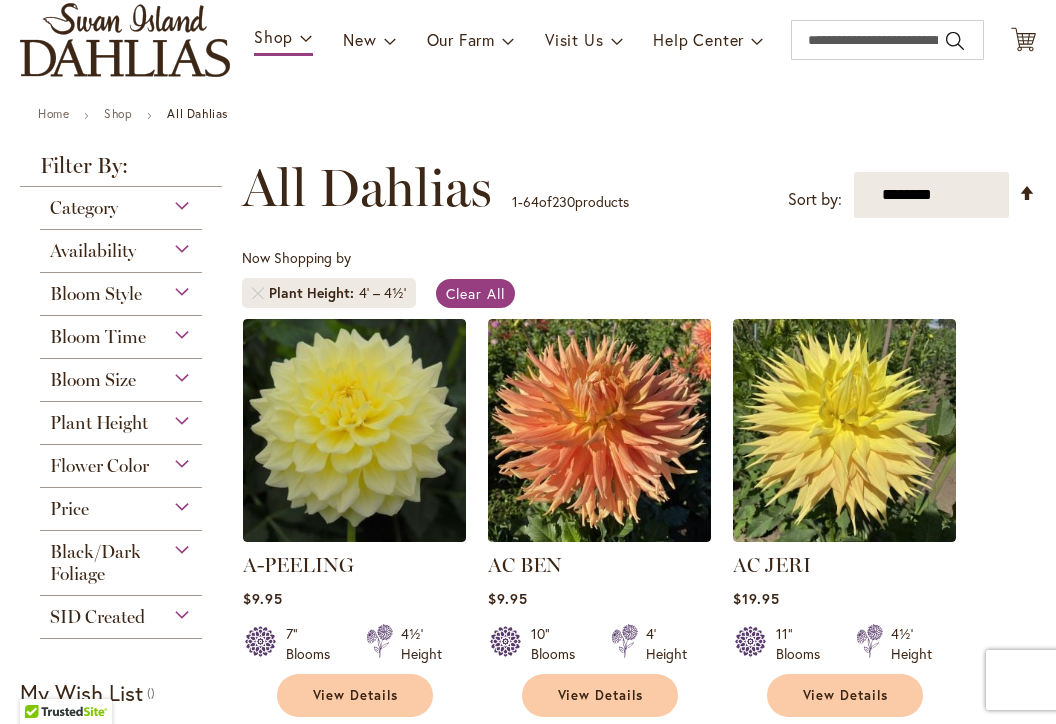 click on "Flower Color" at bounding box center (121, 461) 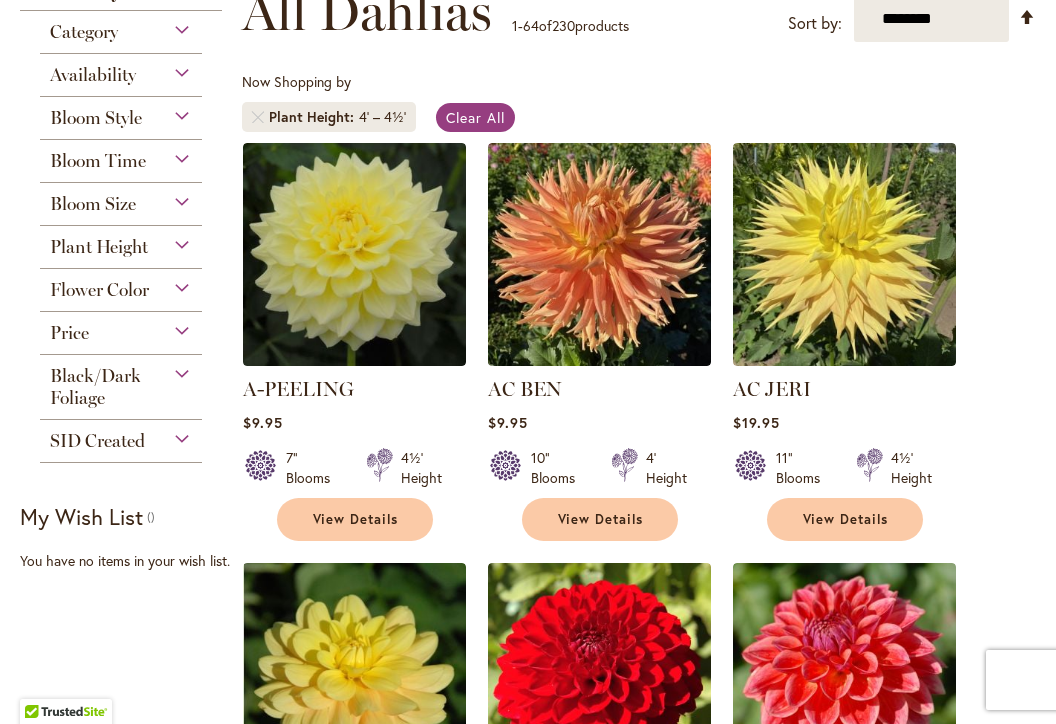 scroll, scrollTop: 353, scrollLeft: 0, axis: vertical 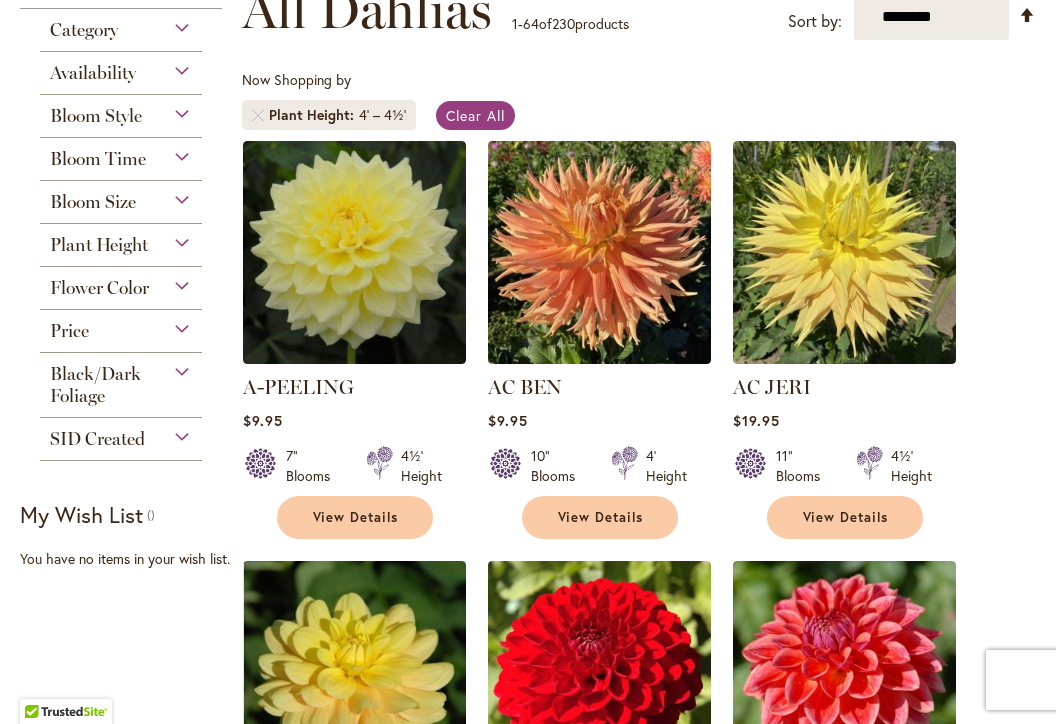click on "Flower Color" at bounding box center (99, 288) 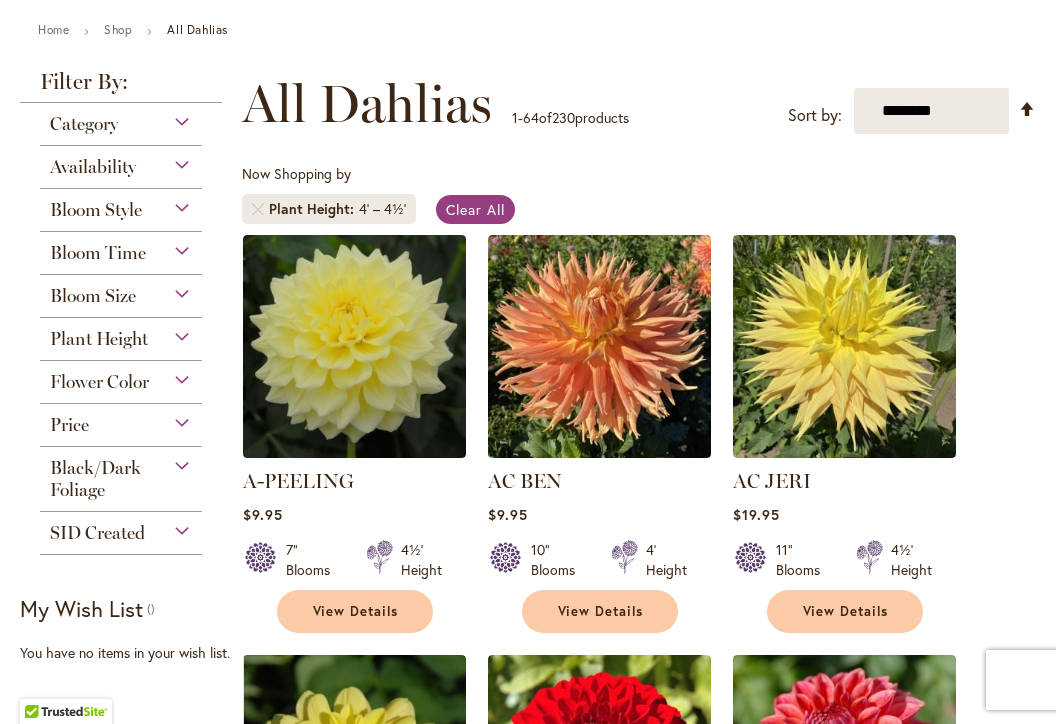 scroll, scrollTop: 266, scrollLeft: 0, axis: vertical 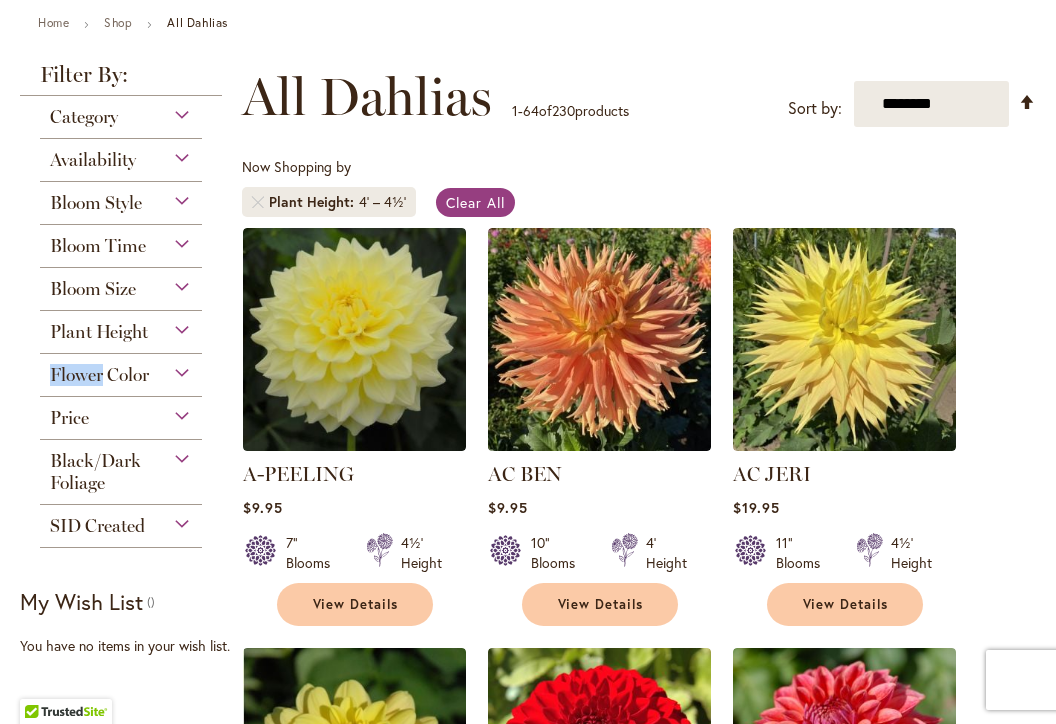 click on "Flower Color" at bounding box center (121, 370) 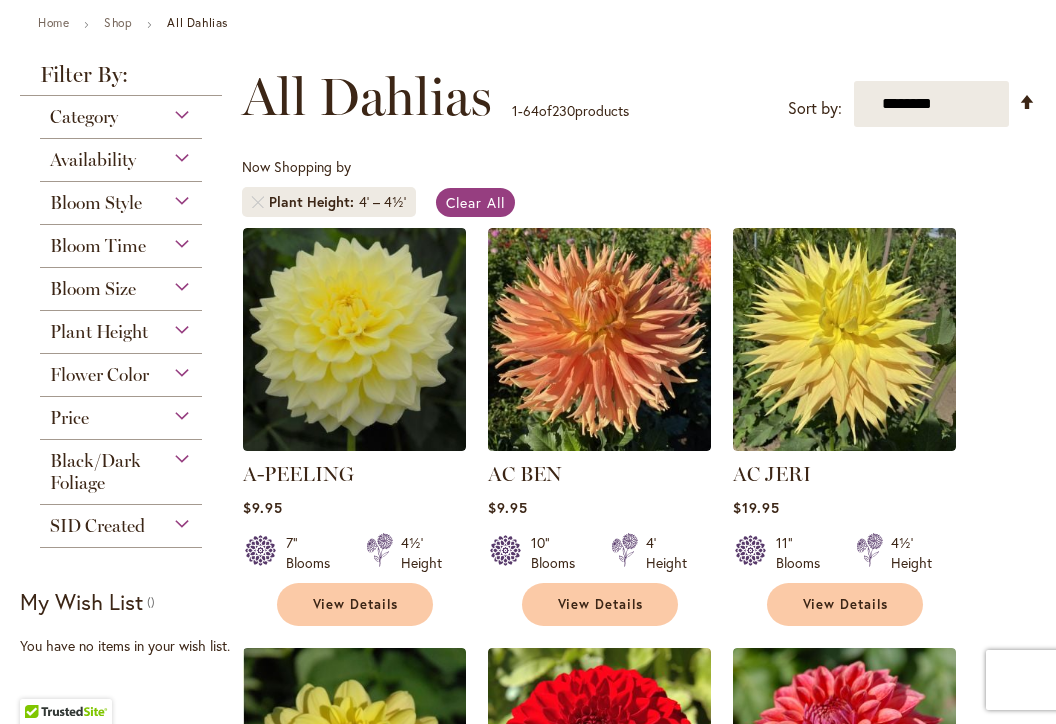 scroll, scrollTop: 0, scrollLeft: 0, axis: both 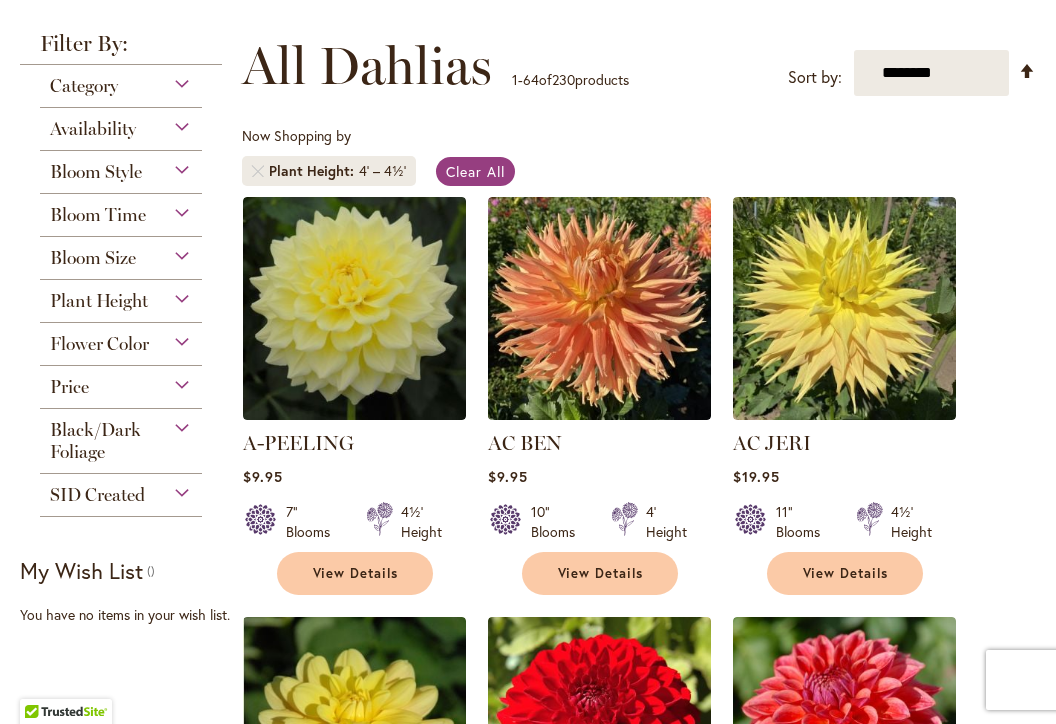 click on "Flower Color" at bounding box center [121, 339] 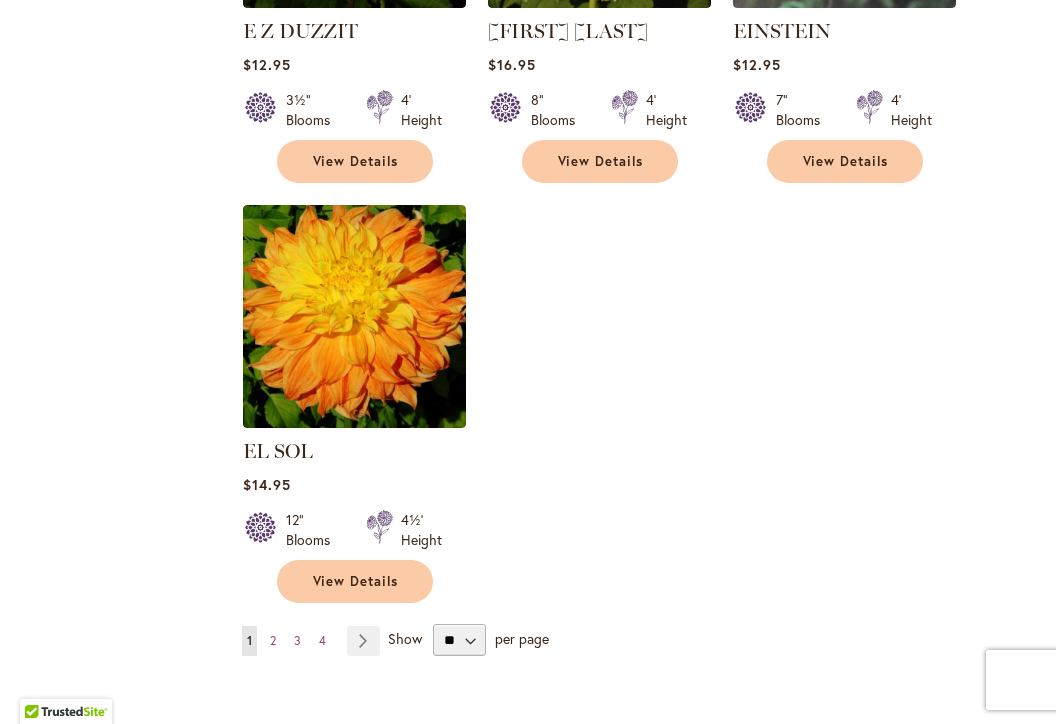 scroll, scrollTop: 9139, scrollLeft: 0, axis: vertical 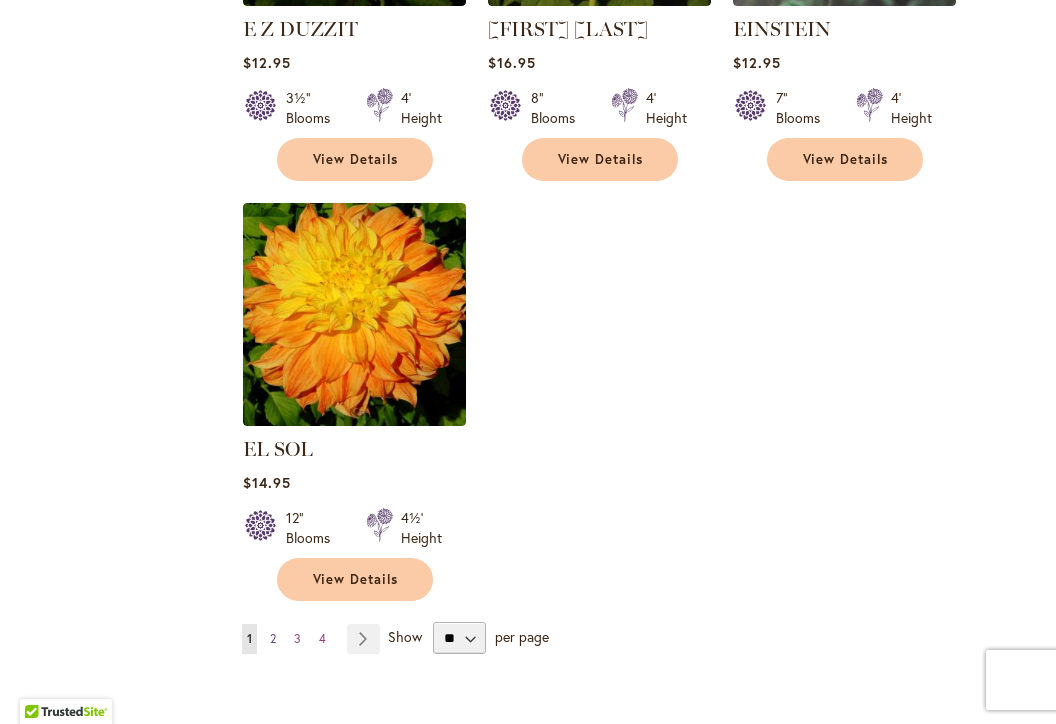 click on "2" at bounding box center [273, 638] 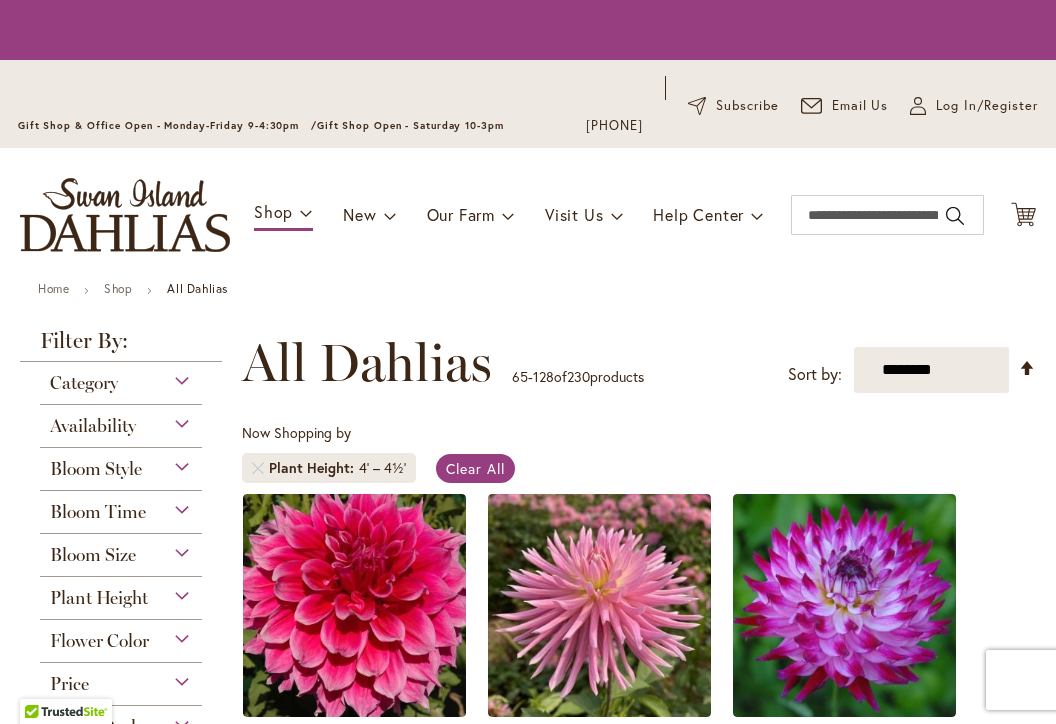 scroll, scrollTop: 0, scrollLeft: 0, axis: both 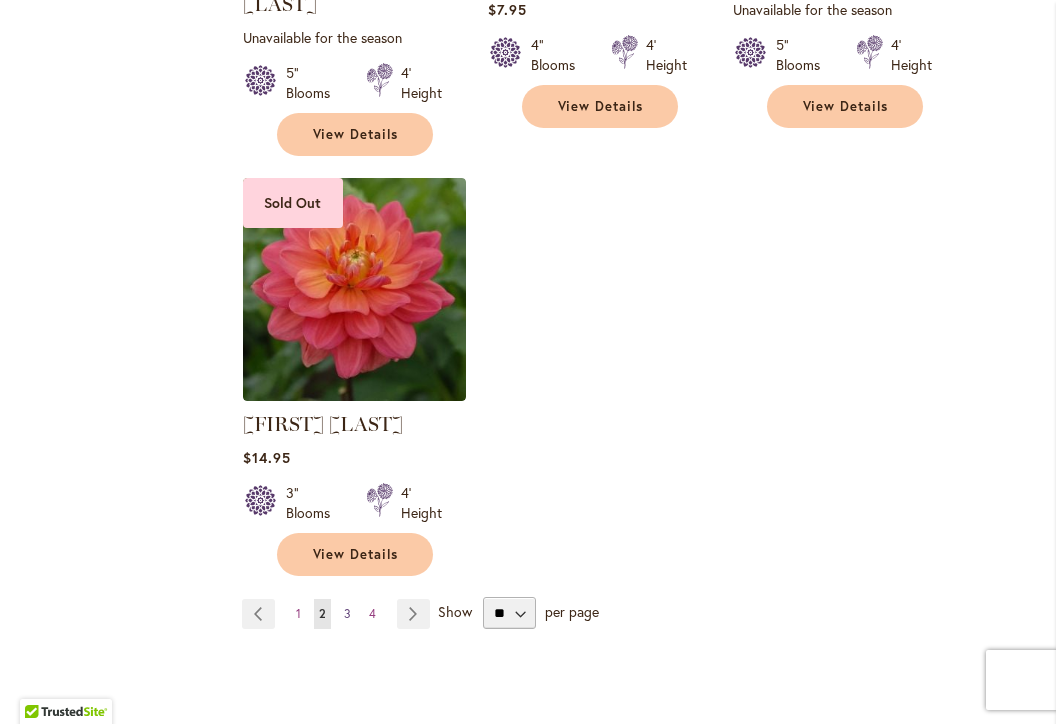 click on "3" at bounding box center [347, 613] 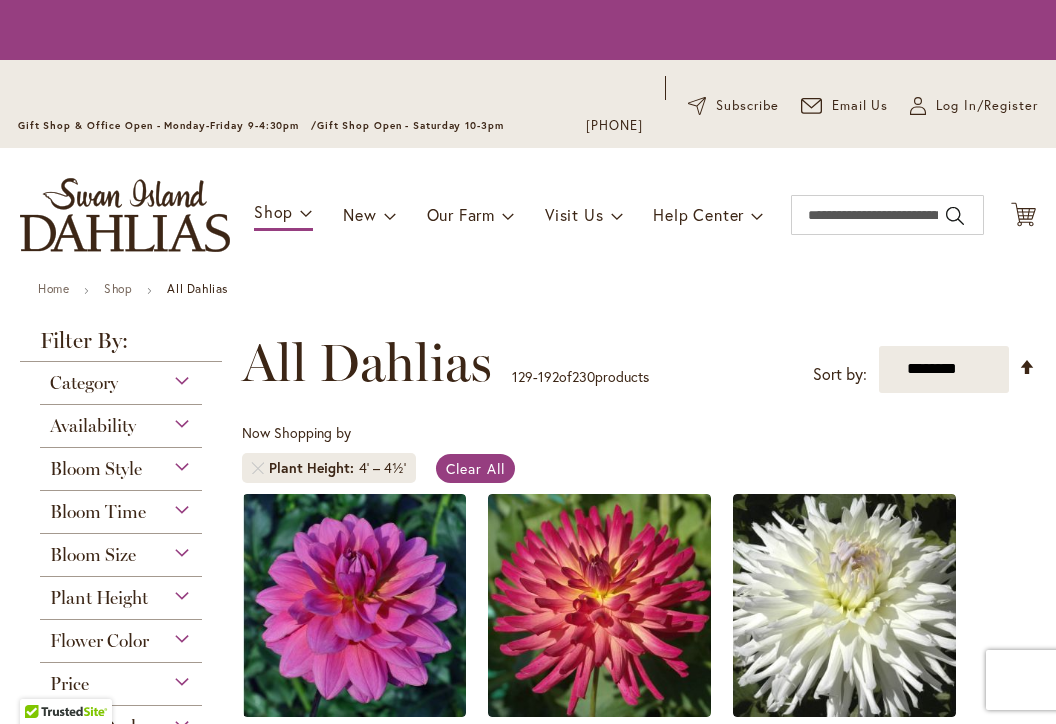 scroll, scrollTop: 0, scrollLeft: 0, axis: both 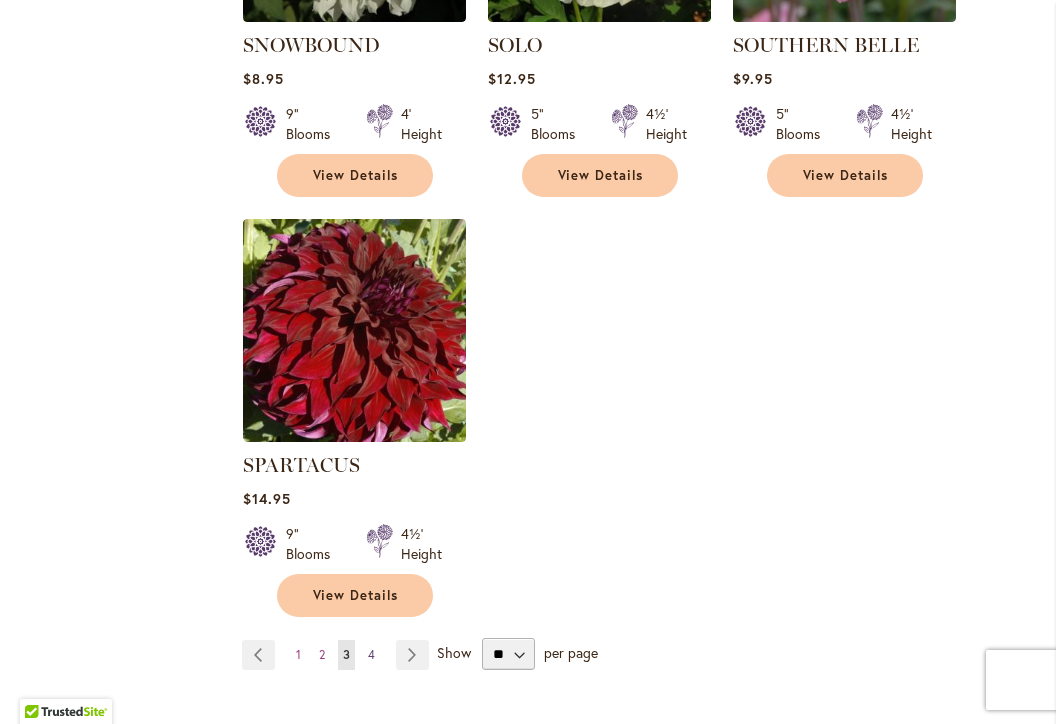 click on "4" at bounding box center [371, 654] 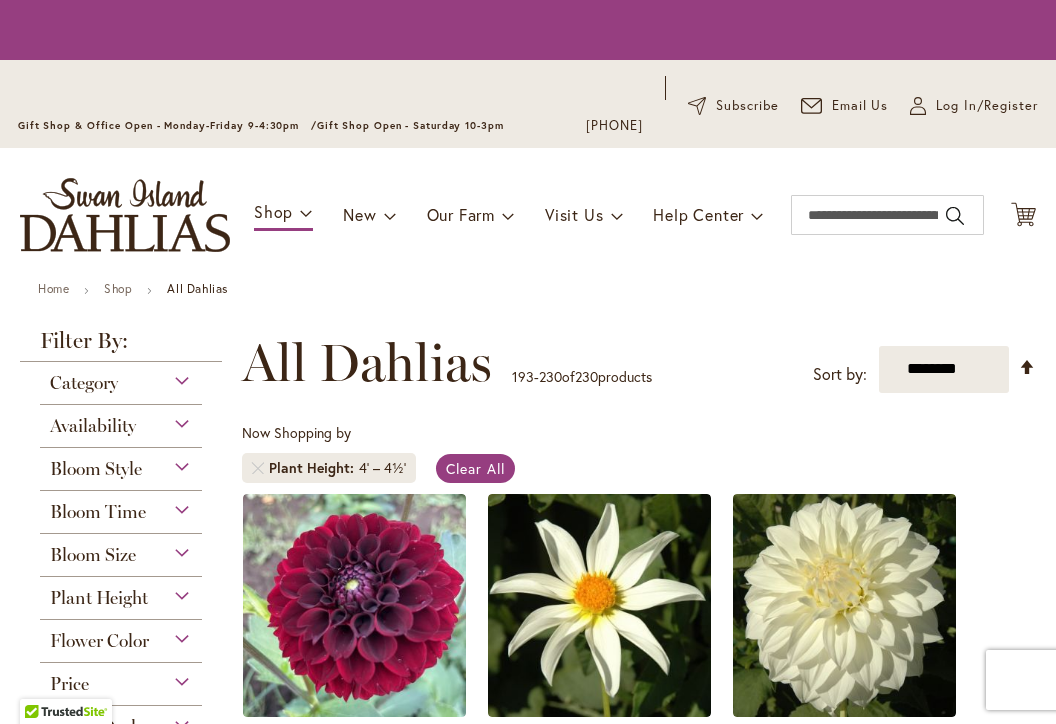 scroll, scrollTop: 0, scrollLeft: 0, axis: both 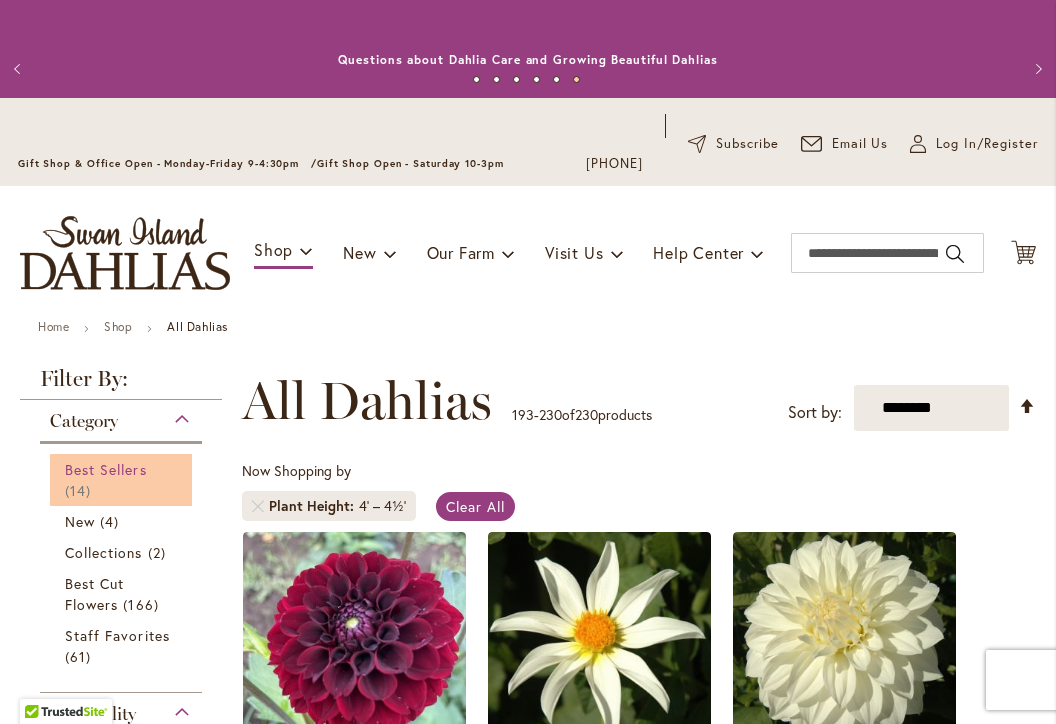 click on "Best Sellers" at bounding box center [106, 469] 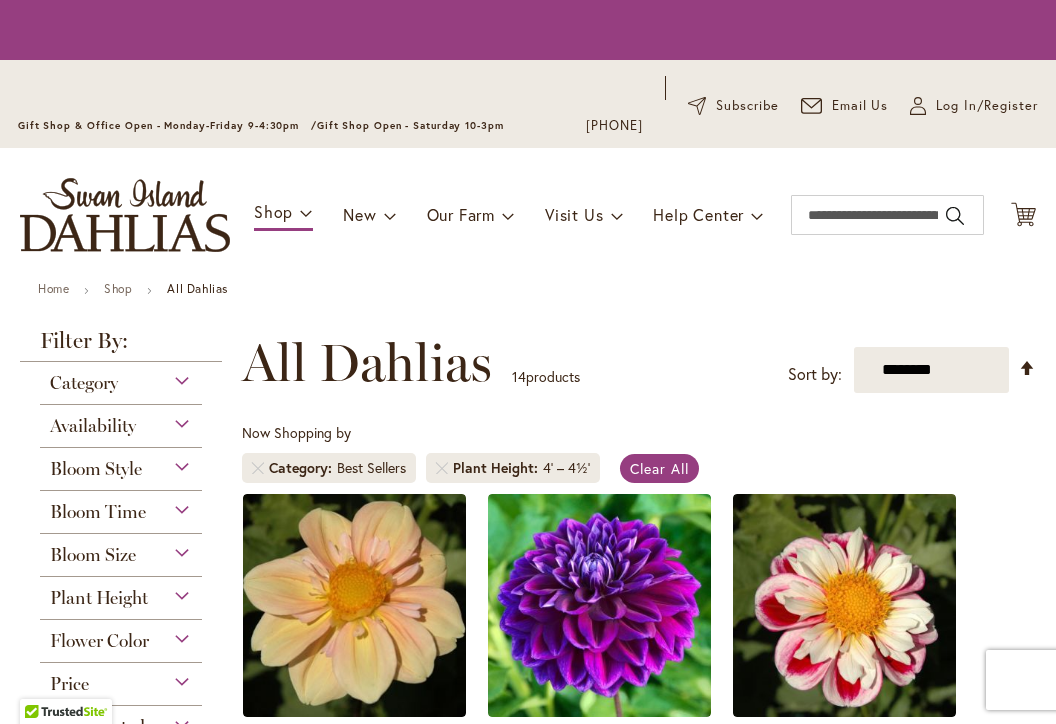 scroll, scrollTop: 0, scrollLeft: 0, axis: both 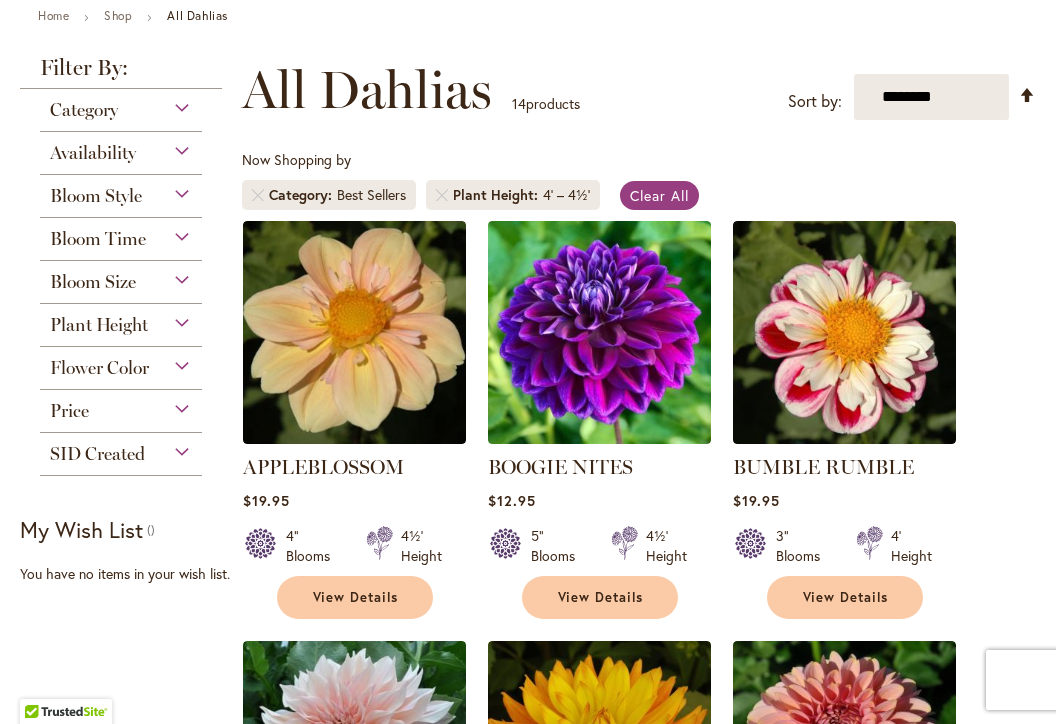 click on "Bloom Size" at bounding box center [121, 277] 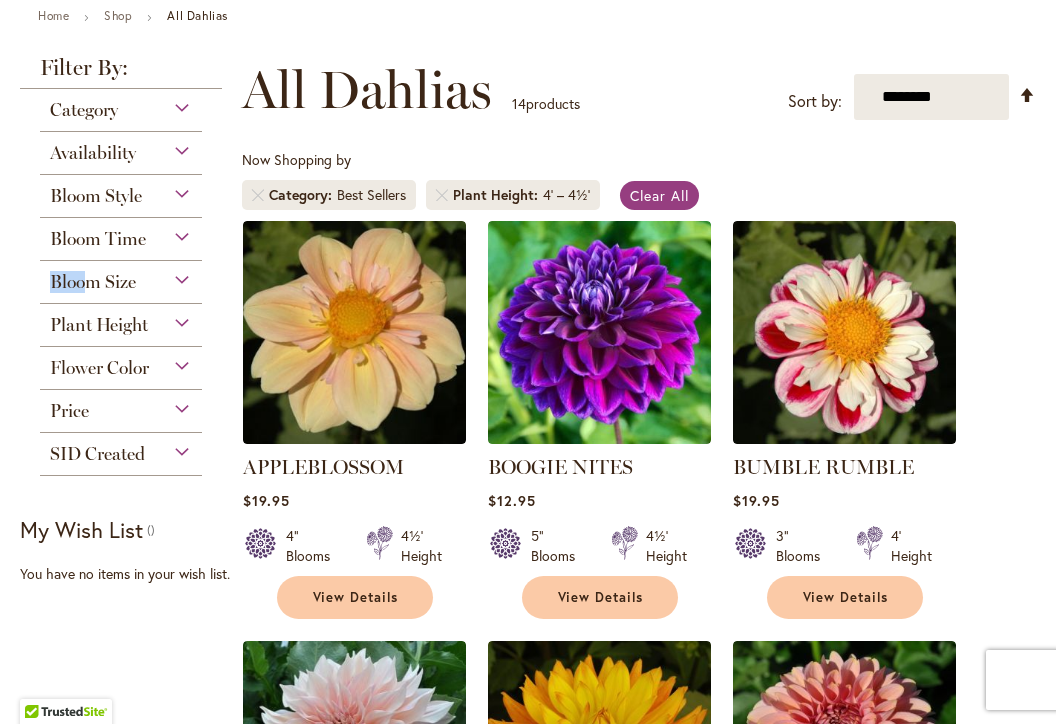 drag, startPoint x: 182, startPoint y: 281, endPoint x: 82, endPoint y: 285, distance: 100.07997 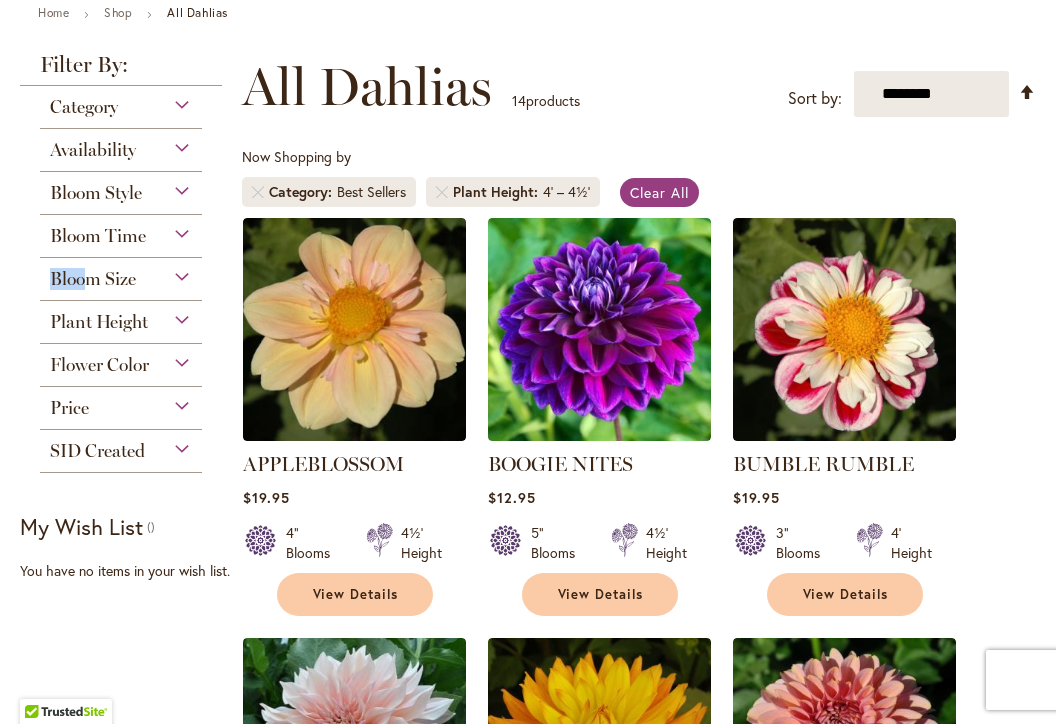 scroll, scrollTop: 278, scrollLeft: 0, axis: vertical 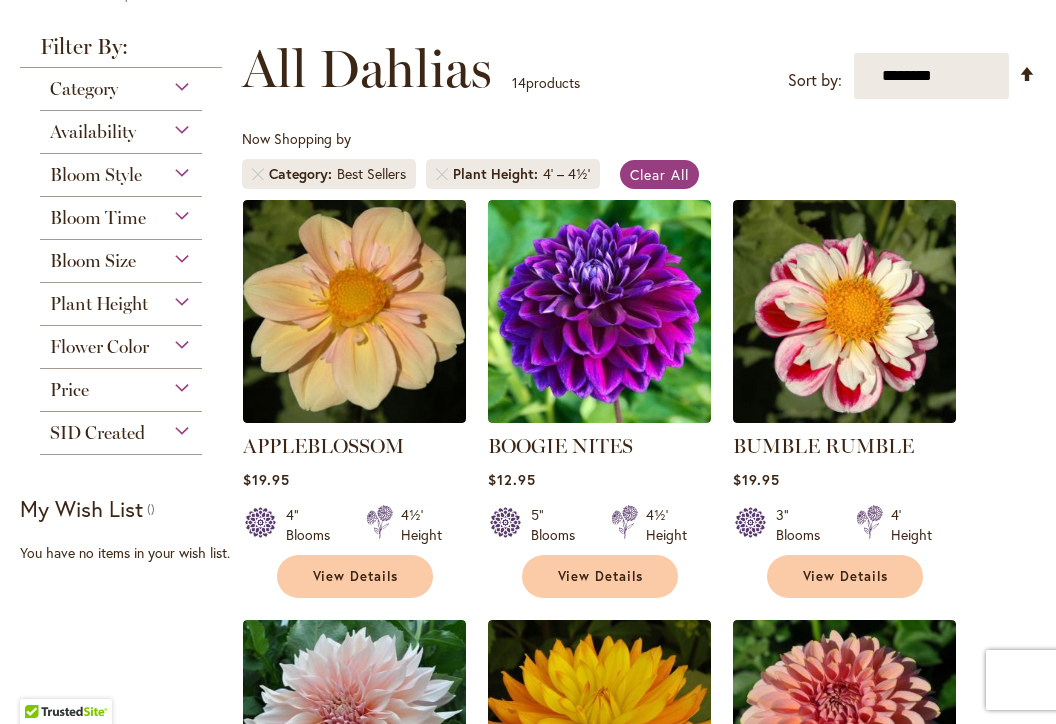 click on "Filter By:" at bounding box center (121, 52) 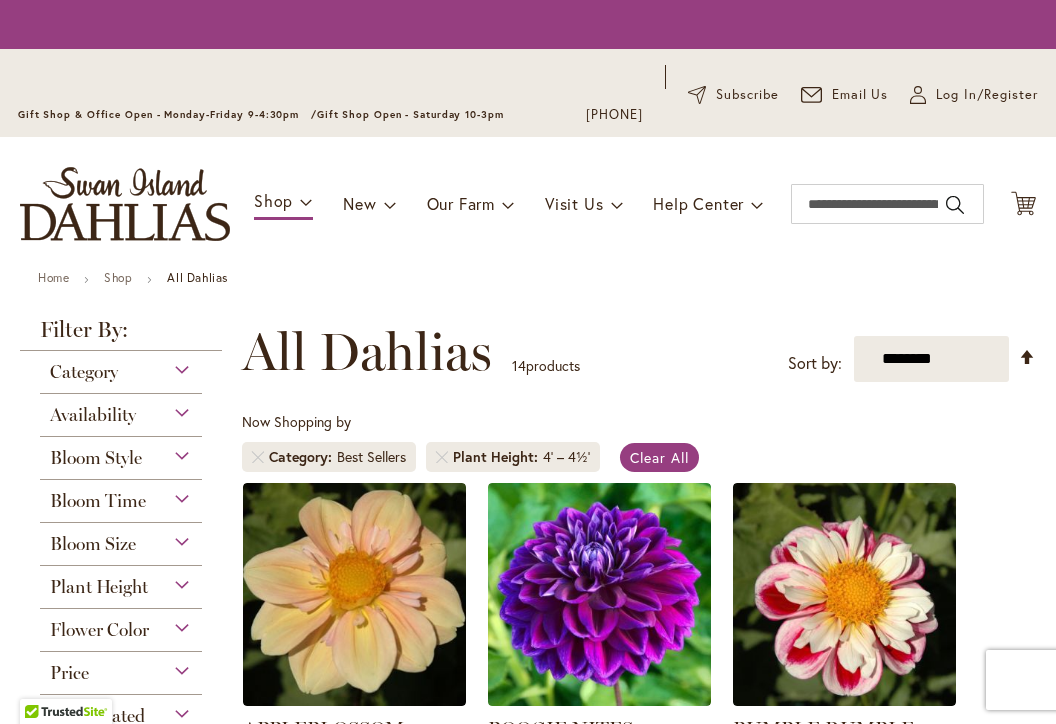 scroll, scrollTop: 16, scrollLeft: 0, axis: vertical 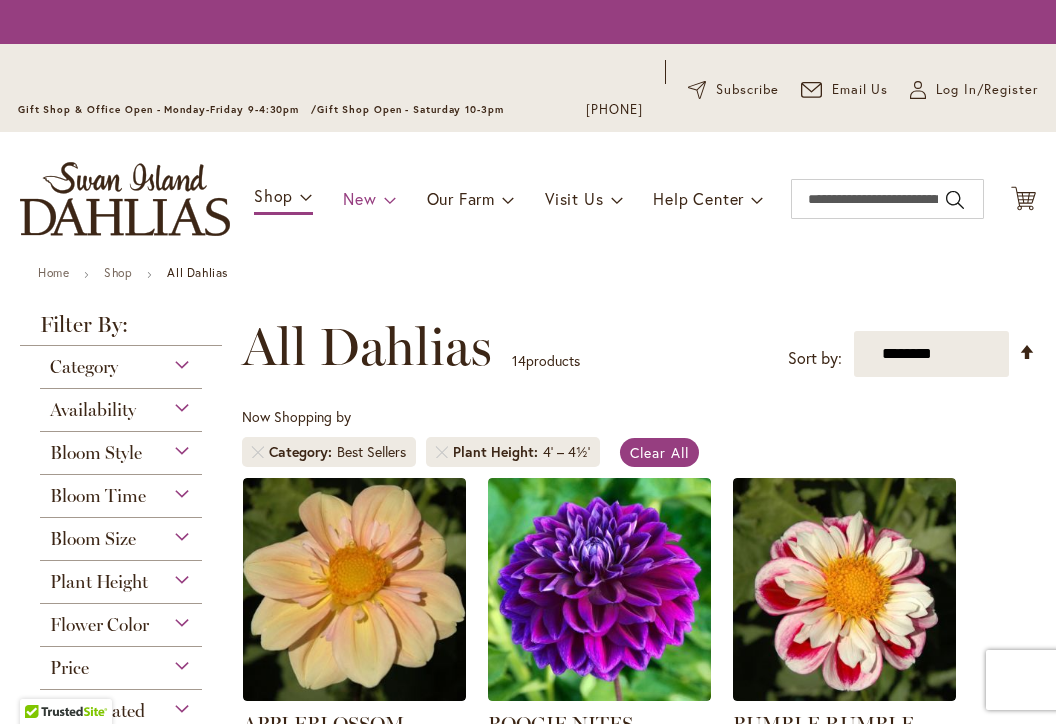 click on "New" at bounding box center (359, 198) 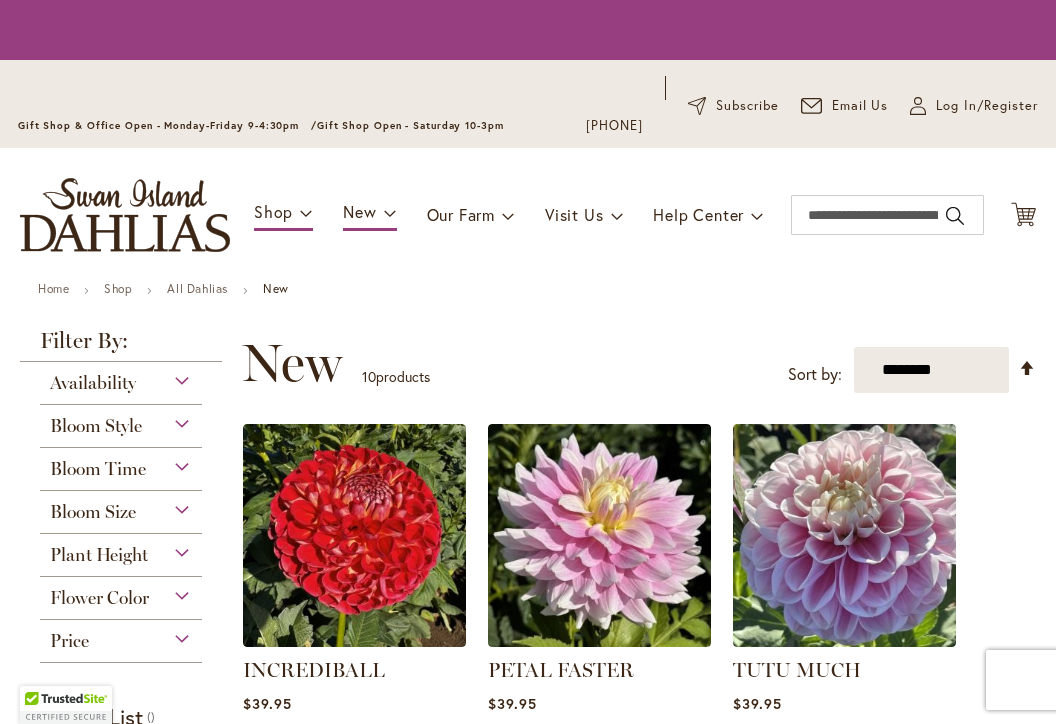 scroll, scrollTop: 0, scrollLeft: 0, axis: both 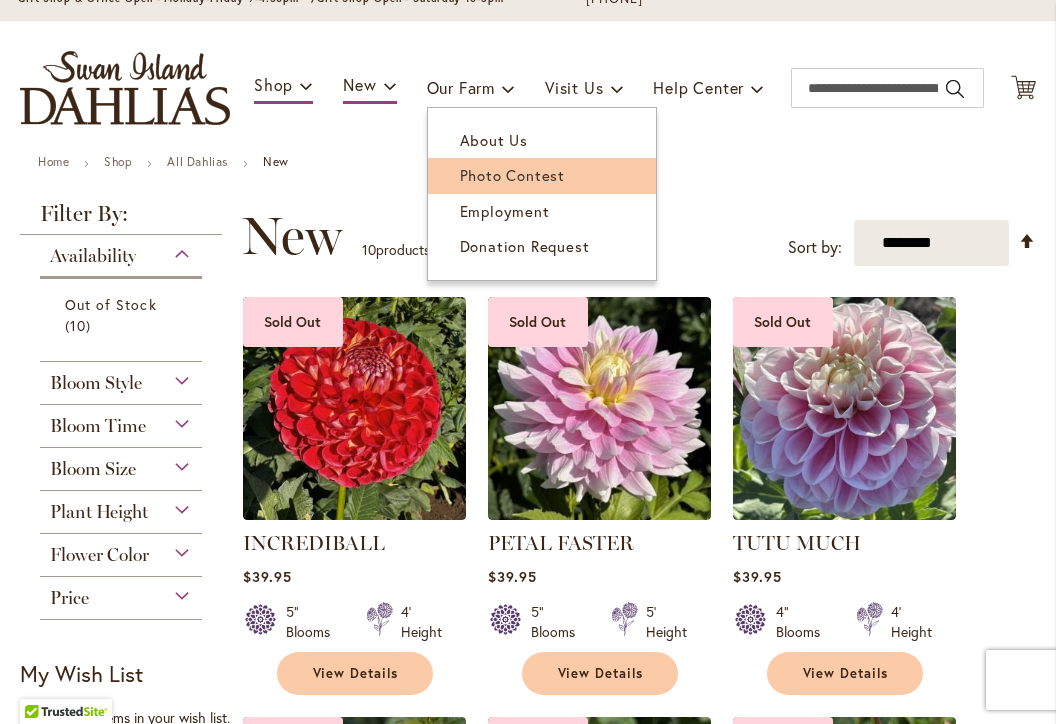 click on "Photo Contest" at bounding box center [512, 175] 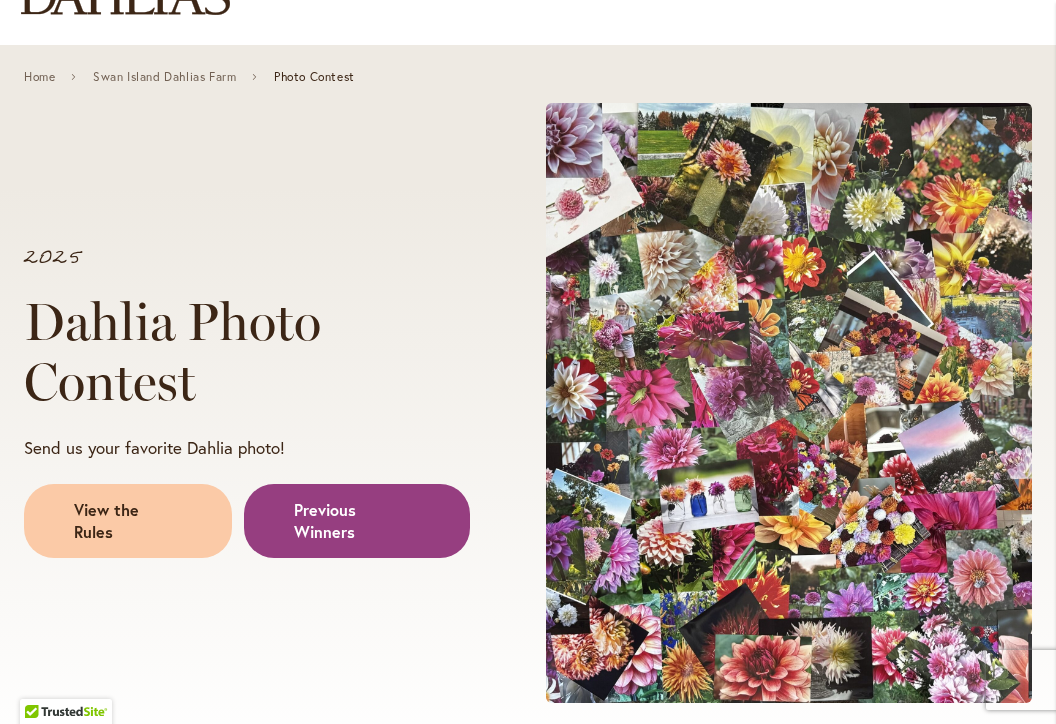 scroll, scrollTop: 276, scrollLeft: 0, axis: vertical 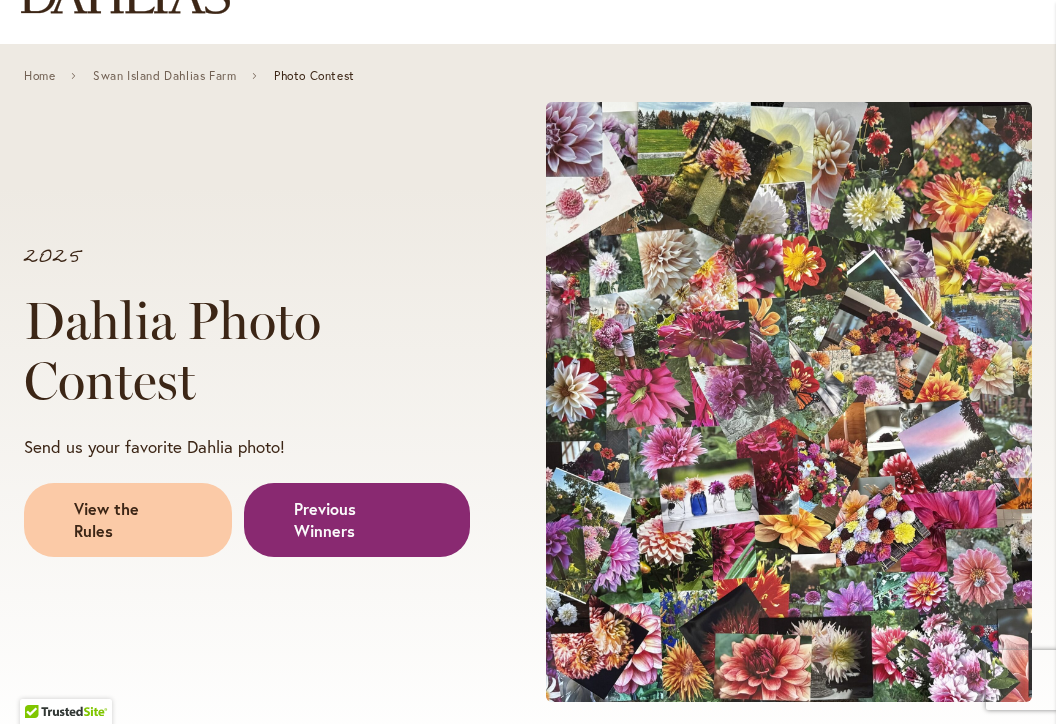 click on "Previous Winners" at bounding box center [357, 520] 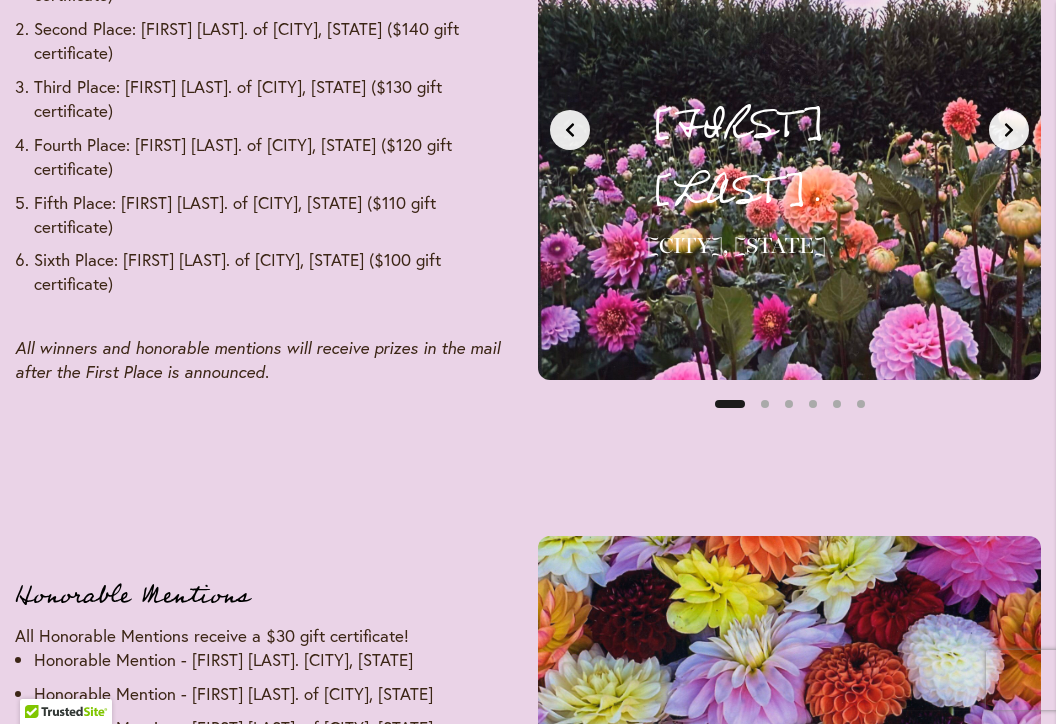scroll, scrollTop: 2697, scrollLeft: 0, axis: vertical 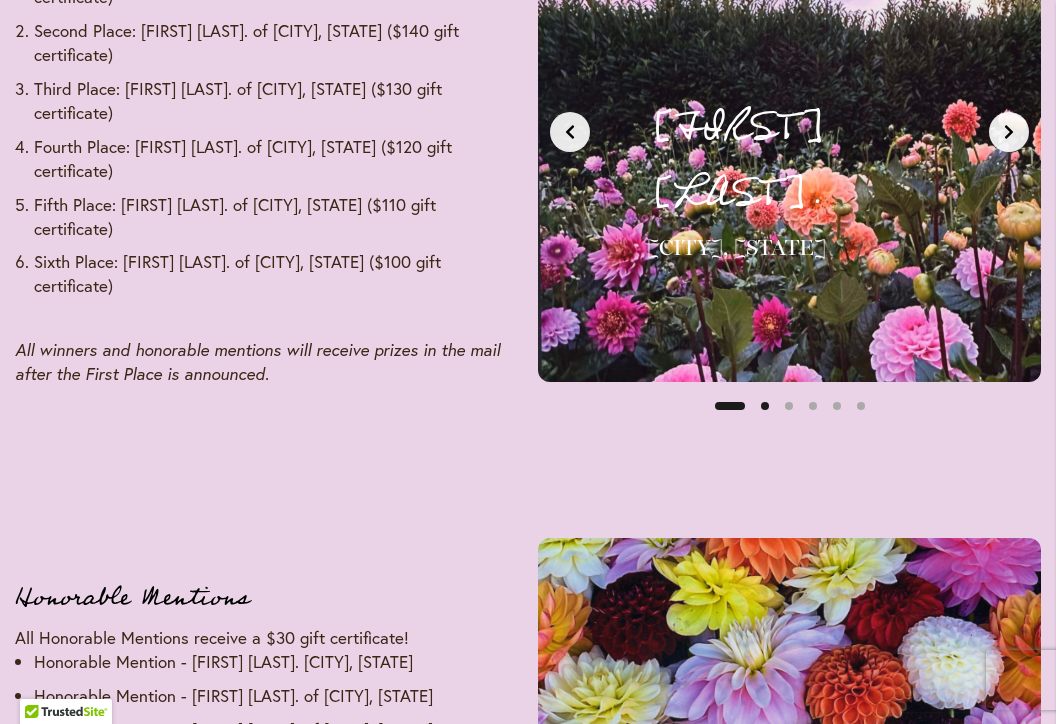 click at bounding box center (765, 406) 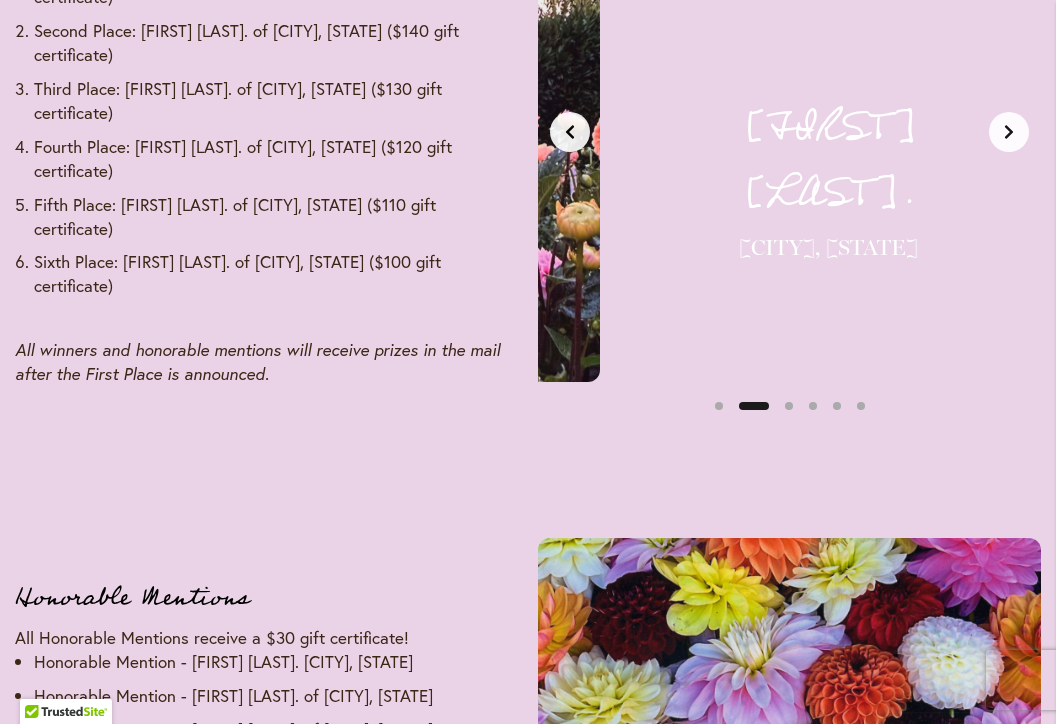 scroll, scrollTop: 0, scrollLeft: 533, axis: horizontal 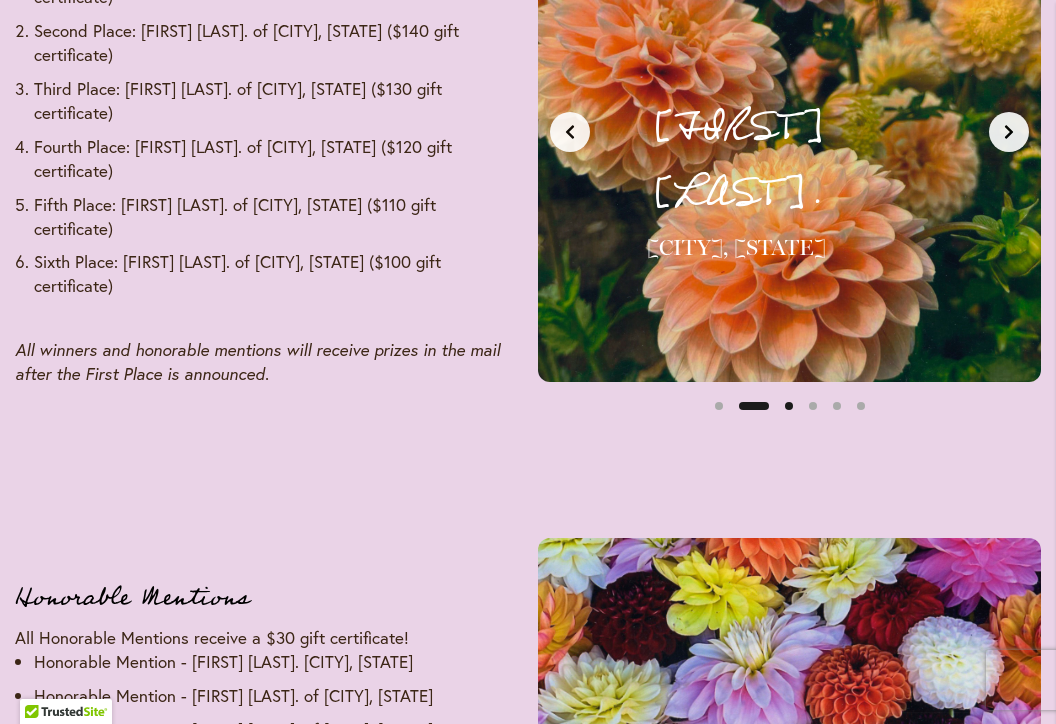 click at bounding box center (789, 406) 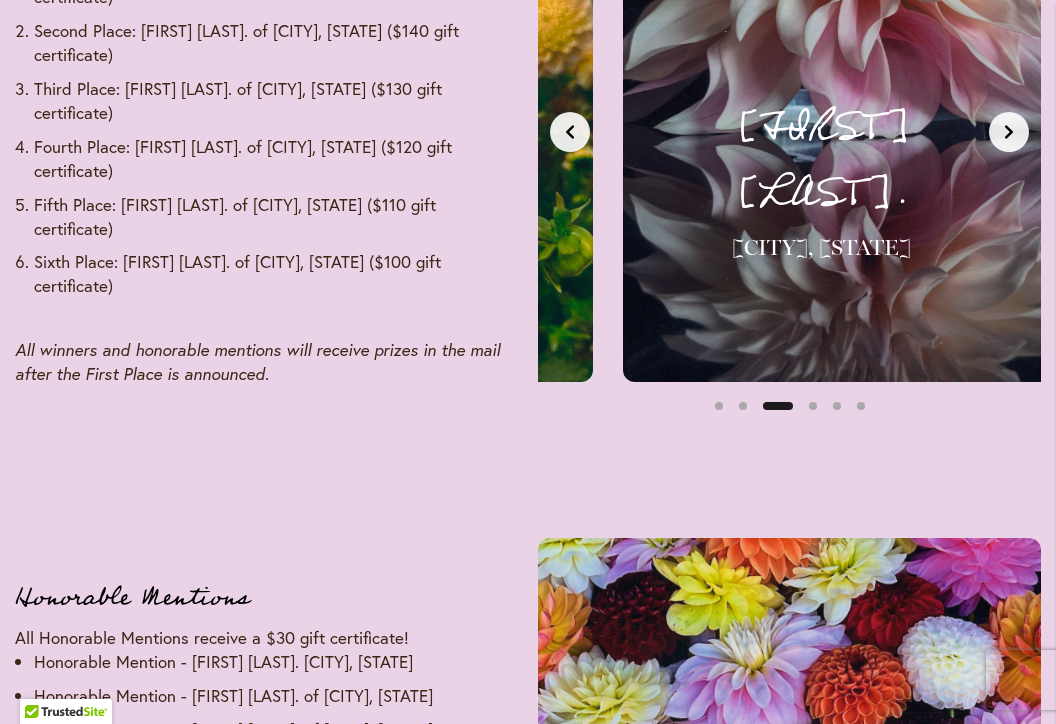 scroll, scrollTop: 0, scrollLeft: 1066, axis: horizontal 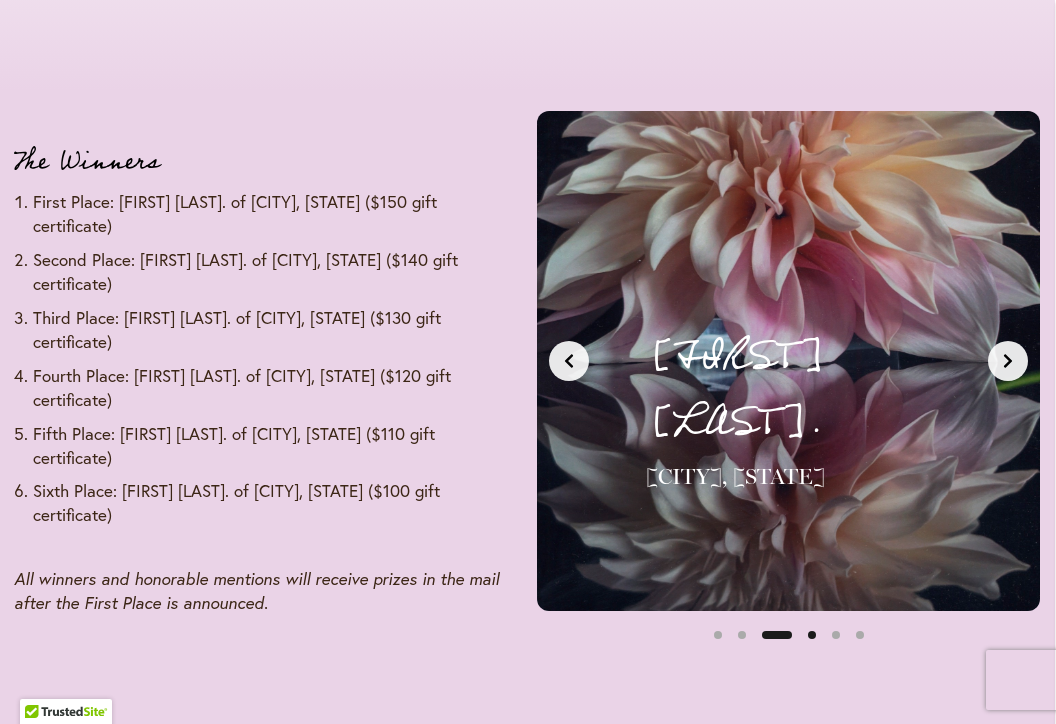 click at bounding box center [812, 635] 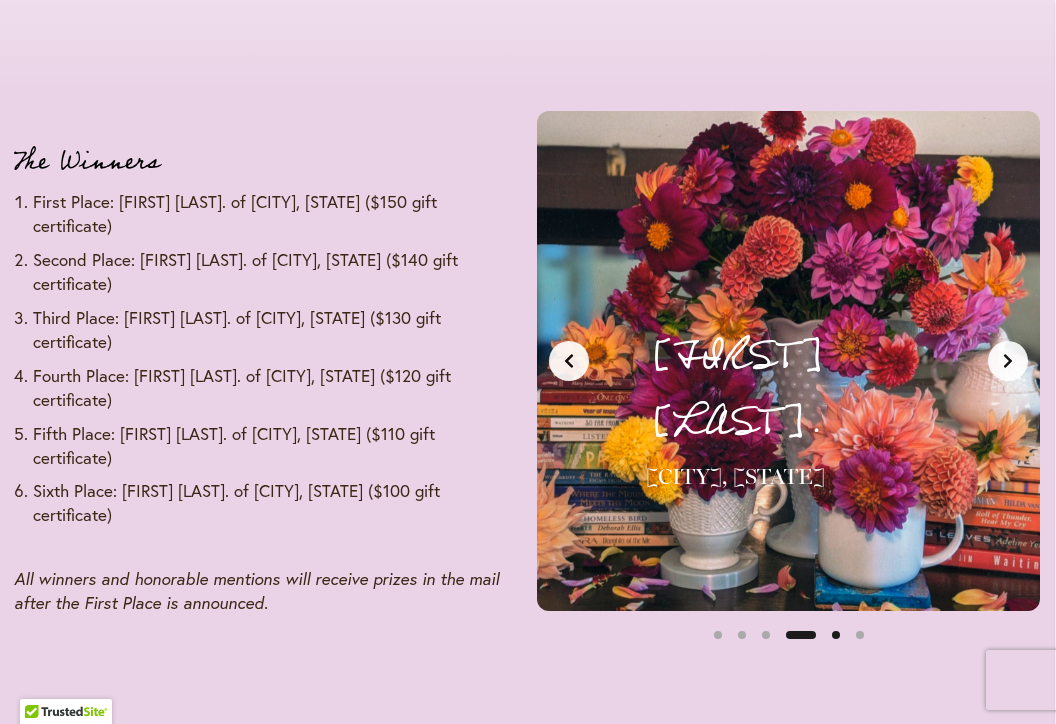 click at bounding box center [836, 635] 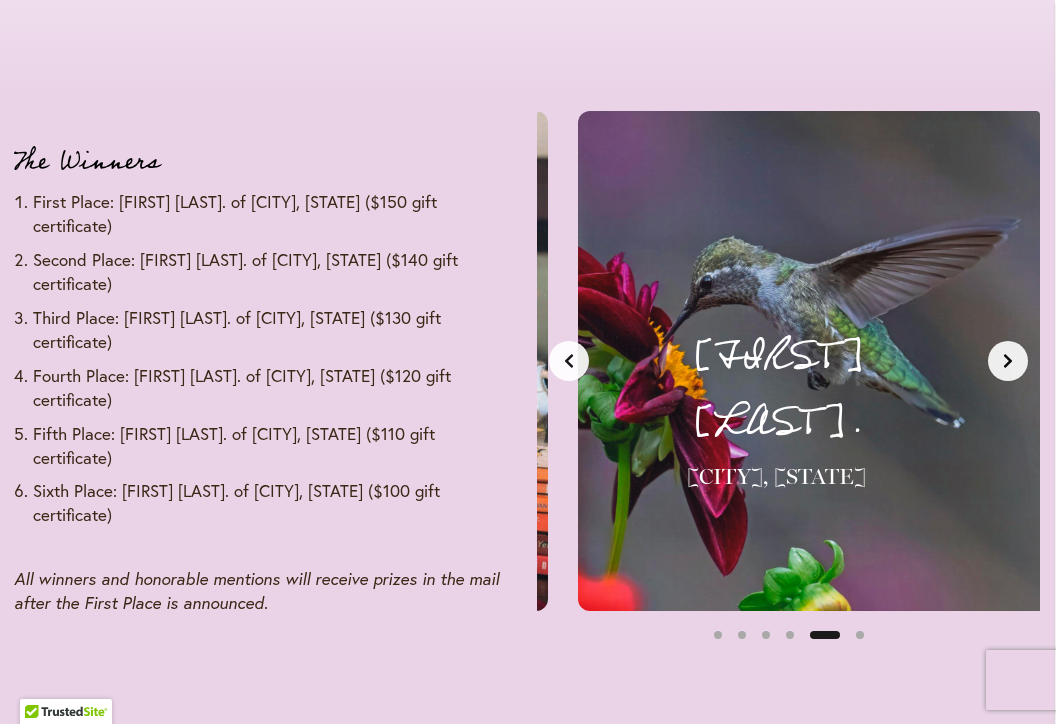 scroll, scrollTop: 0, scrollLeft: 2132, axis: horizontal 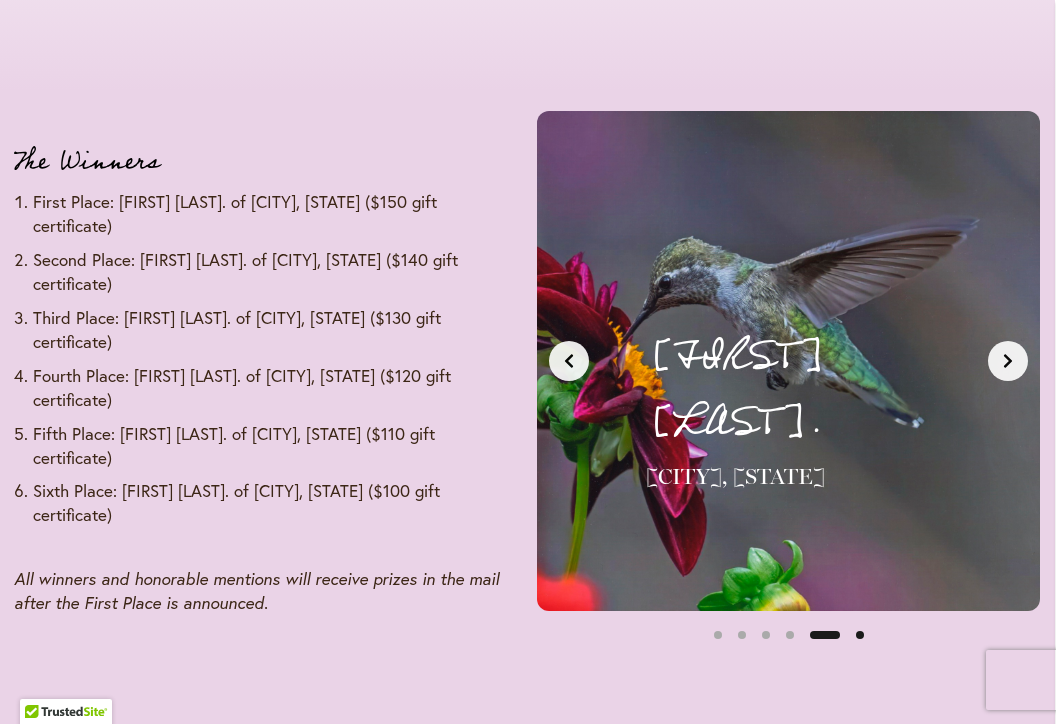 click at bounding box center (860, 635) 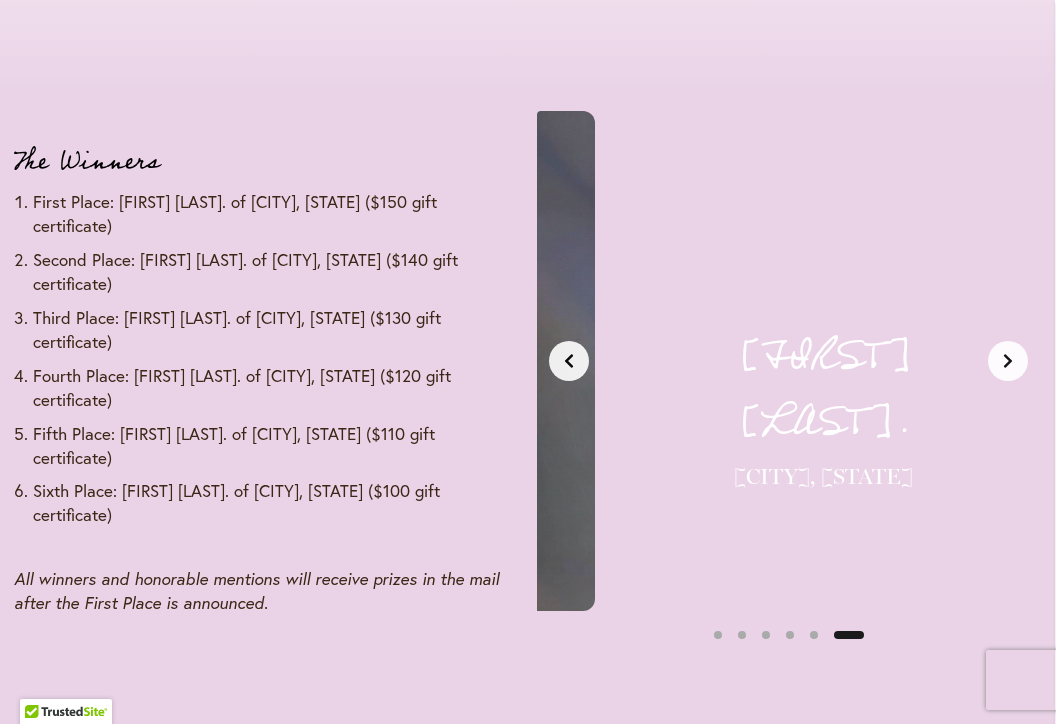 scroll, scrollTop: 0, scrollLeft: 2665, axis: horizontal 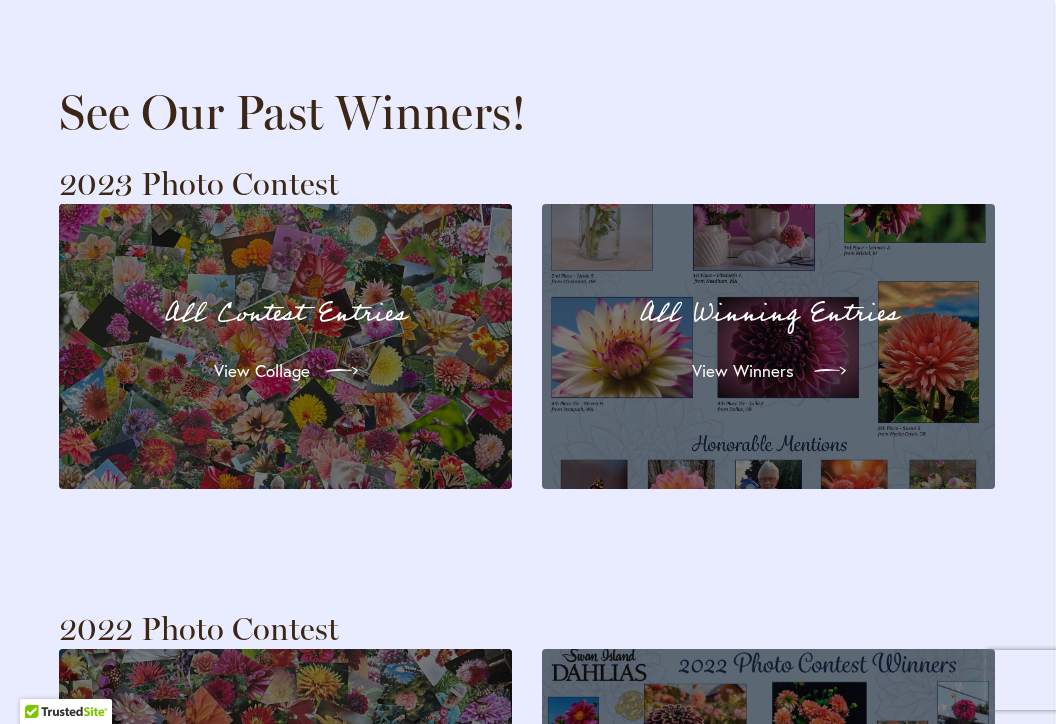 click on "View Winners" at bounding box center [743, 371] 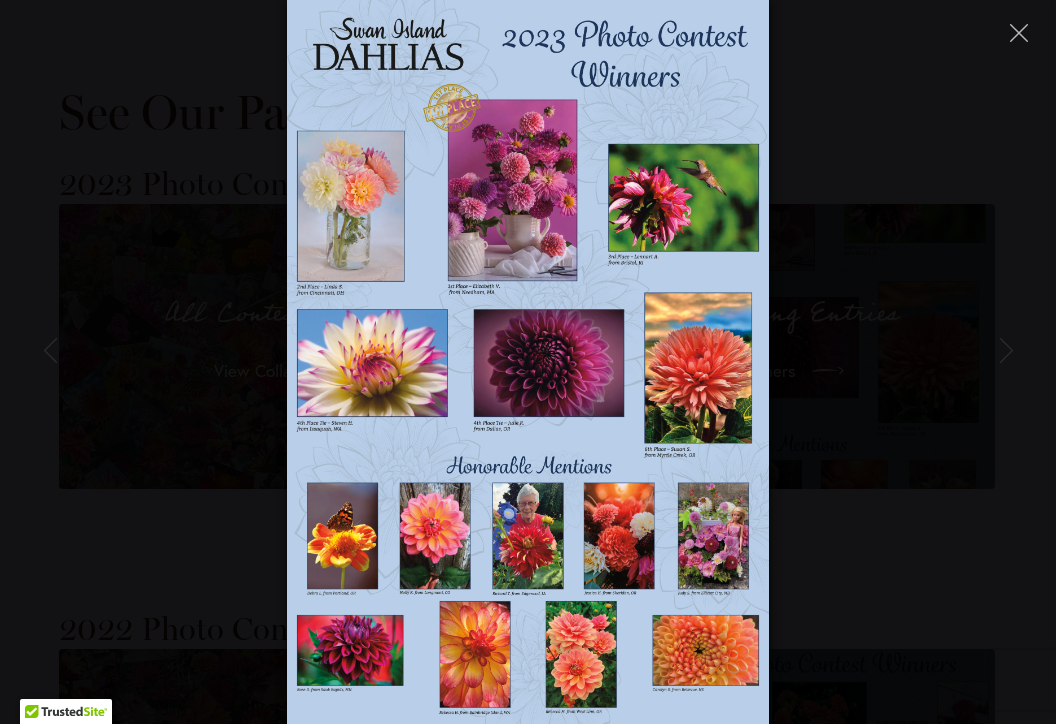 click at bounding box center [528, 362] 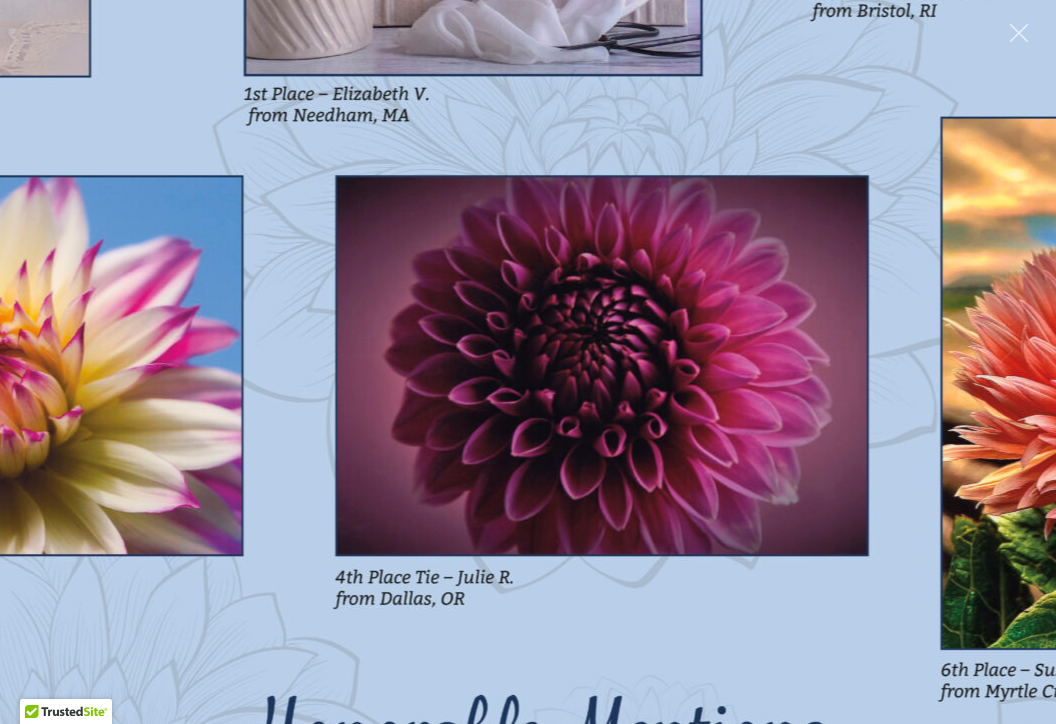 click at bounding box center (528, 362) 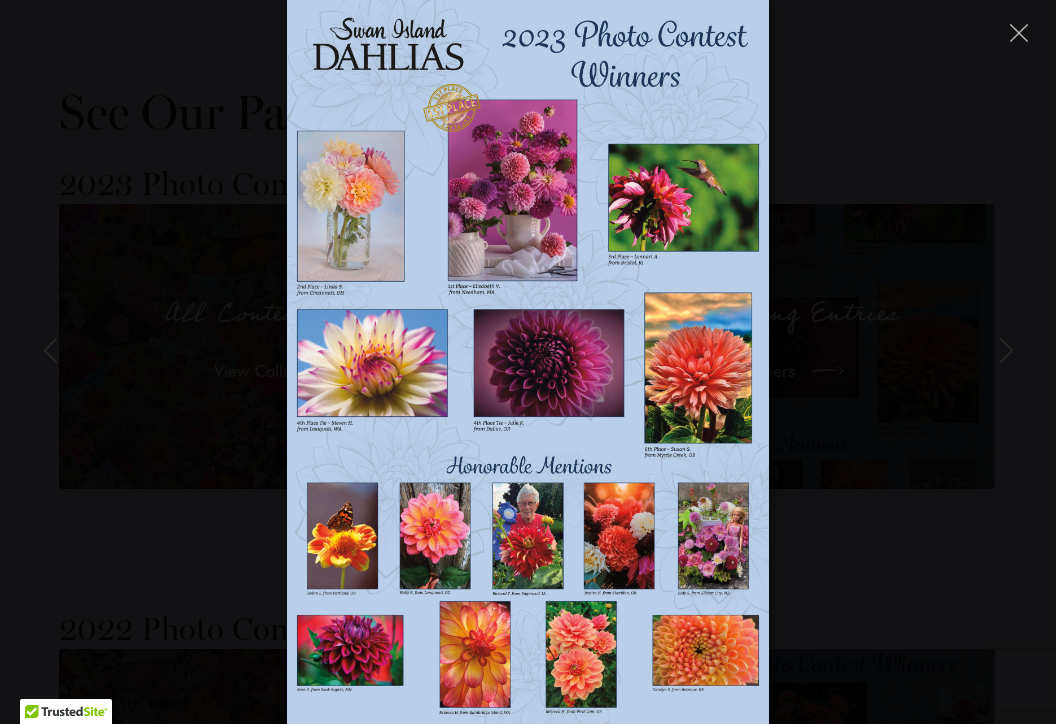 click at bounding box center (528, 362) 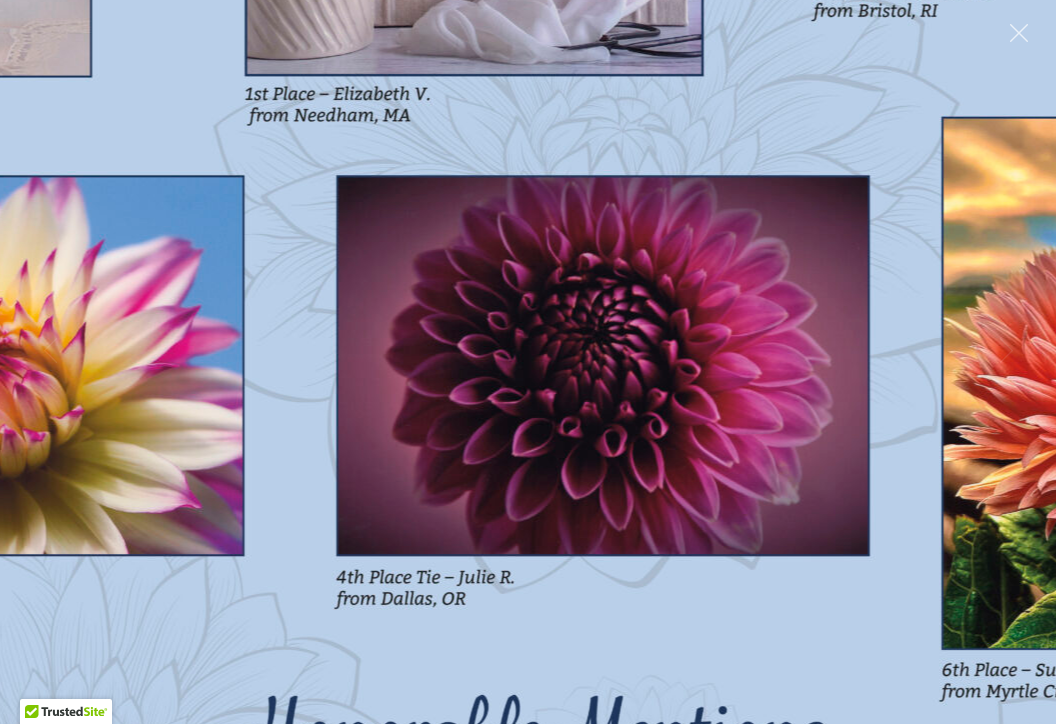 click at bounding box center [529, 362] 